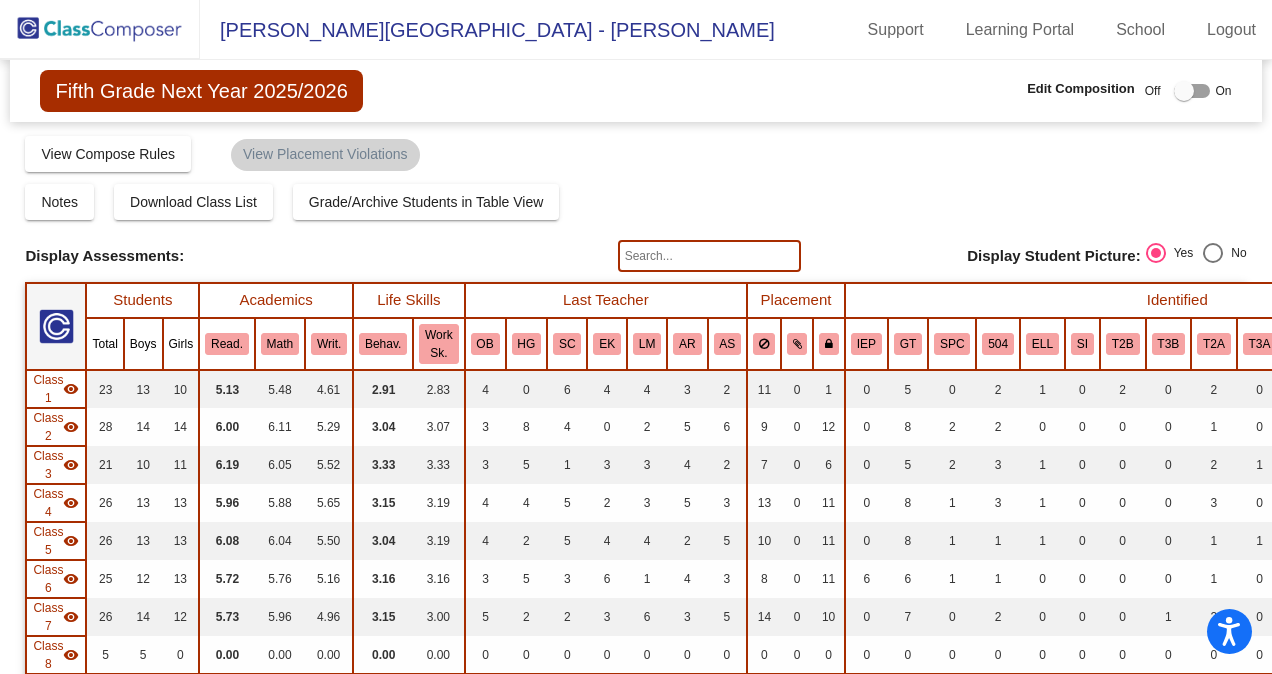 scroll, scrollTop: 0, scrollLeft: 0, axis: both 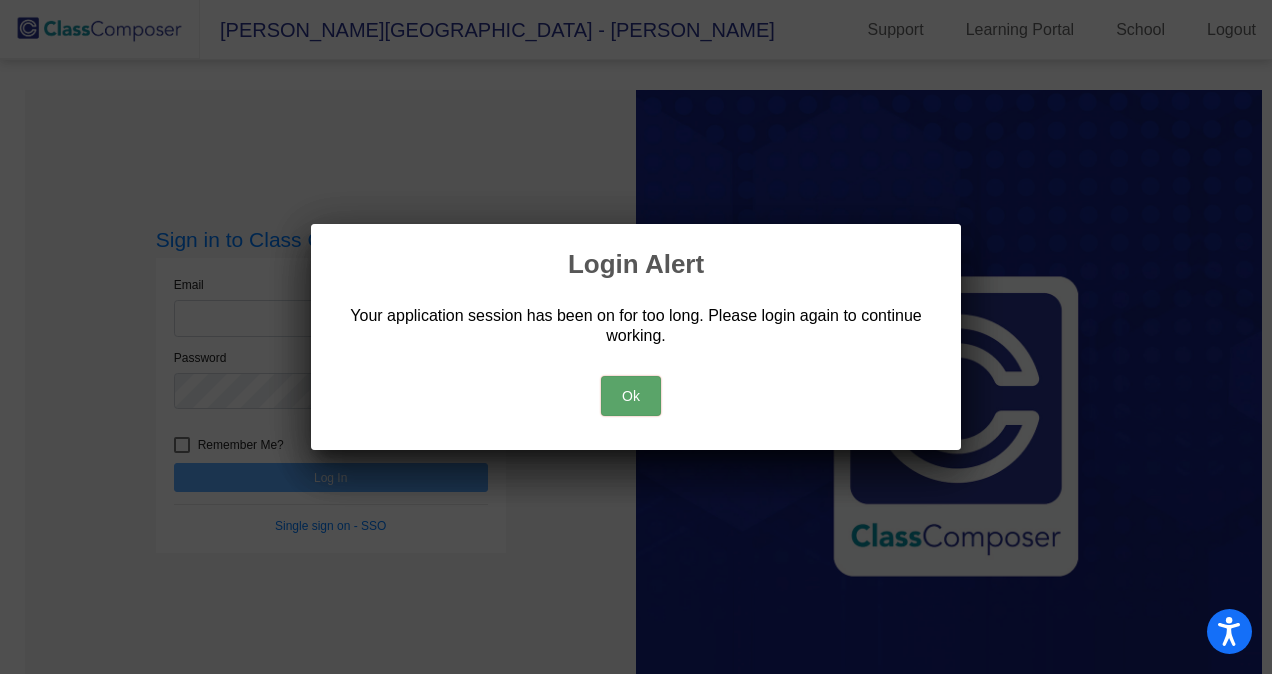 click on "Ok" at bounding box center (631, 396) 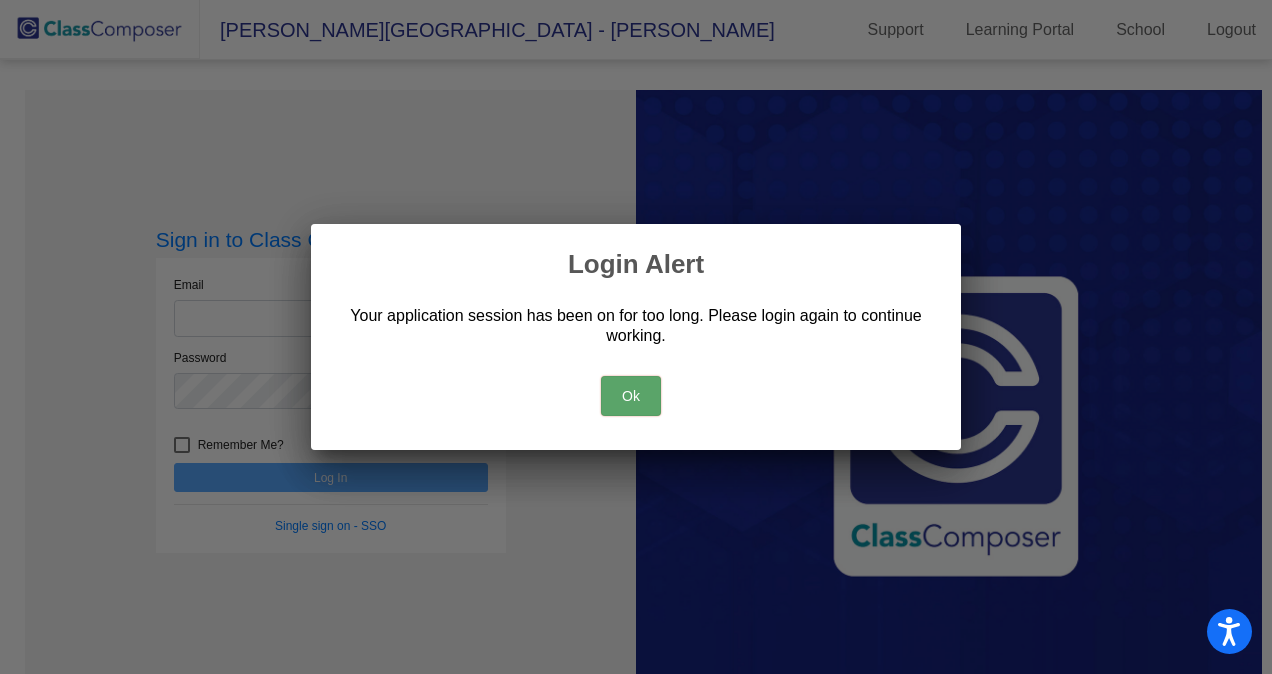 click on "Ok" at bounding box center (631, 396) 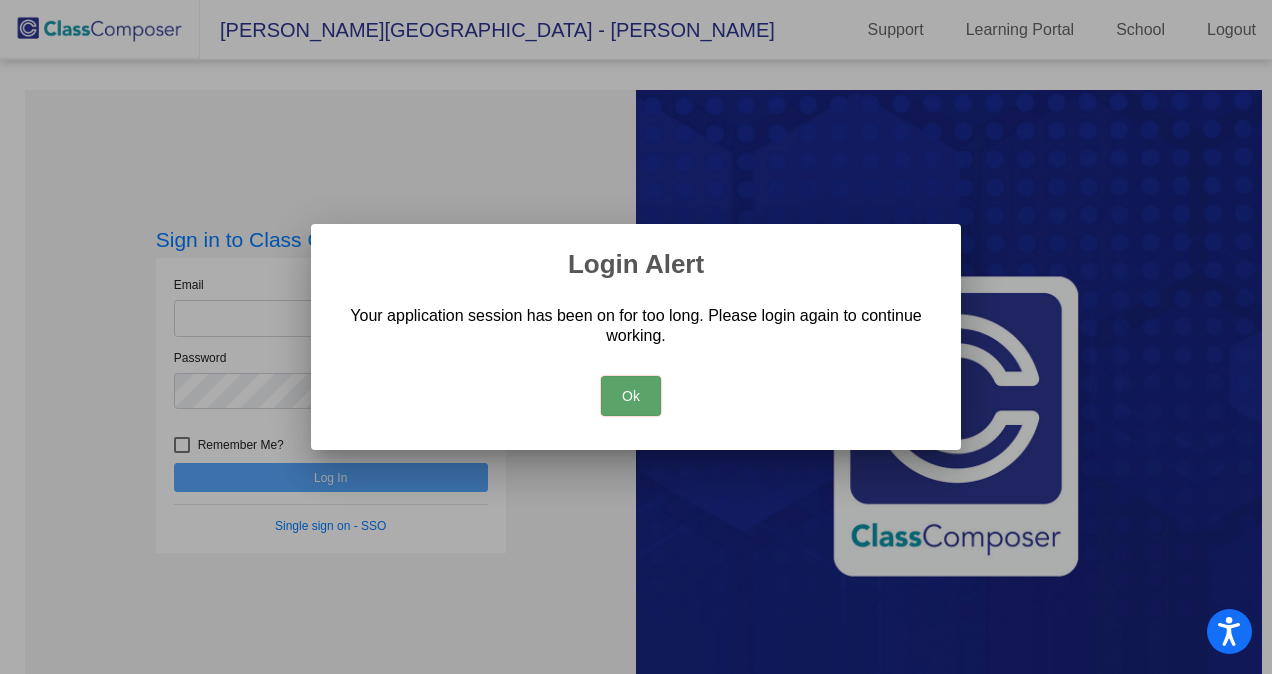 click at bounding box center (636, 337) 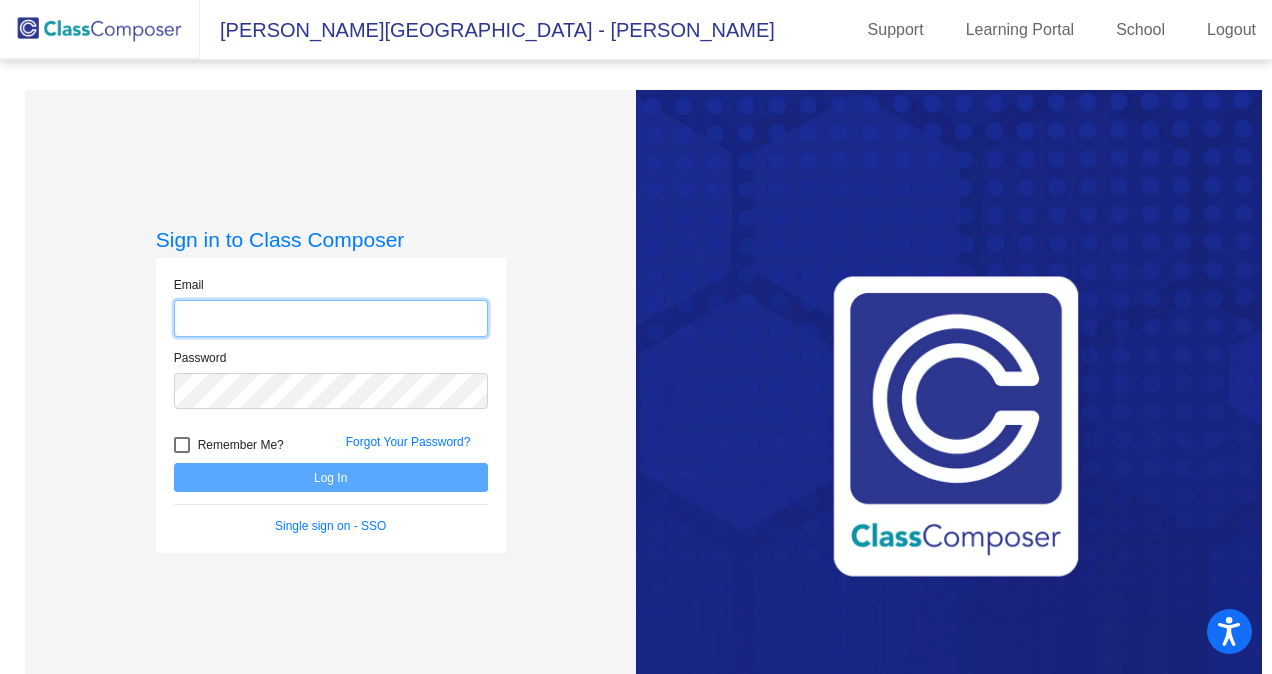 click 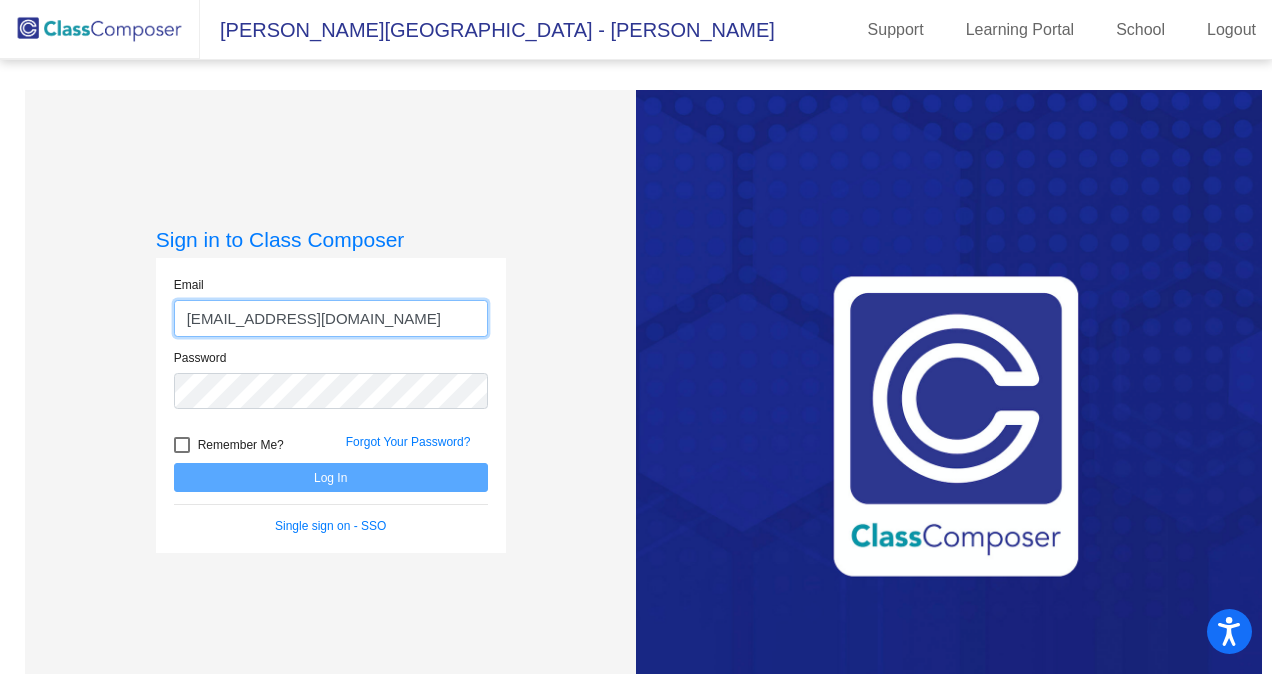 type on "[EMAIL_ADDRESS][DOMAIN_NAME]" 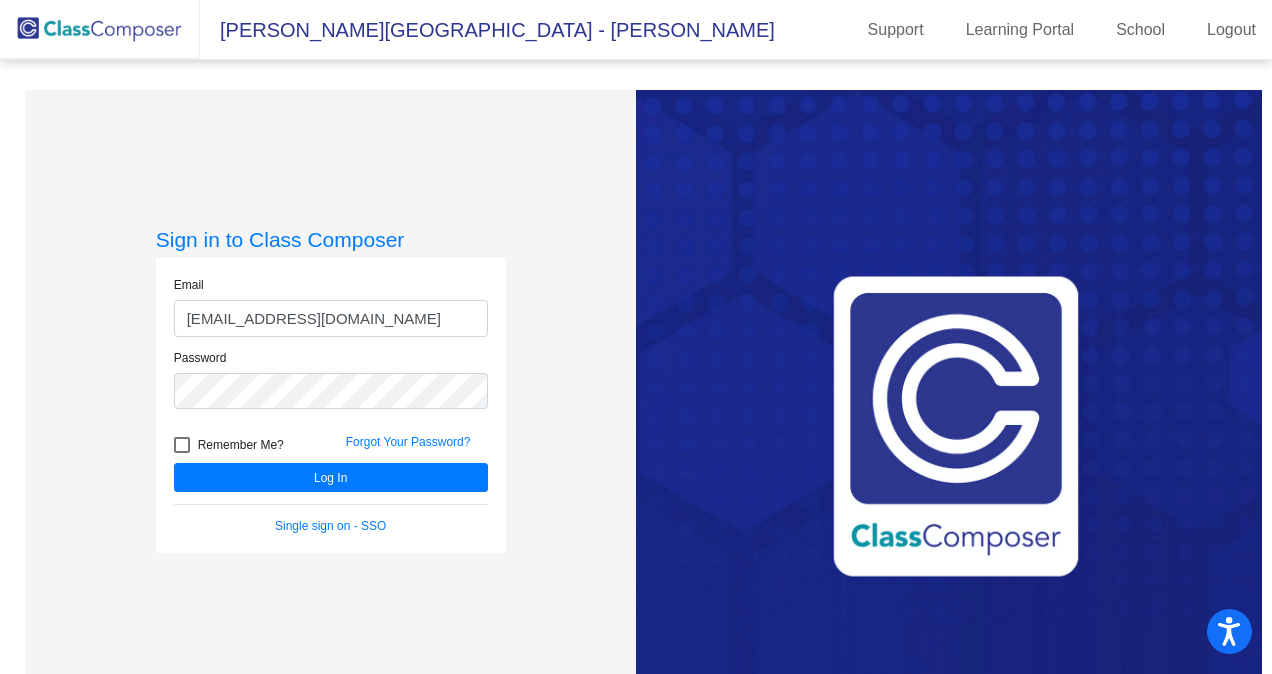 click at bounding box center [182, 445] 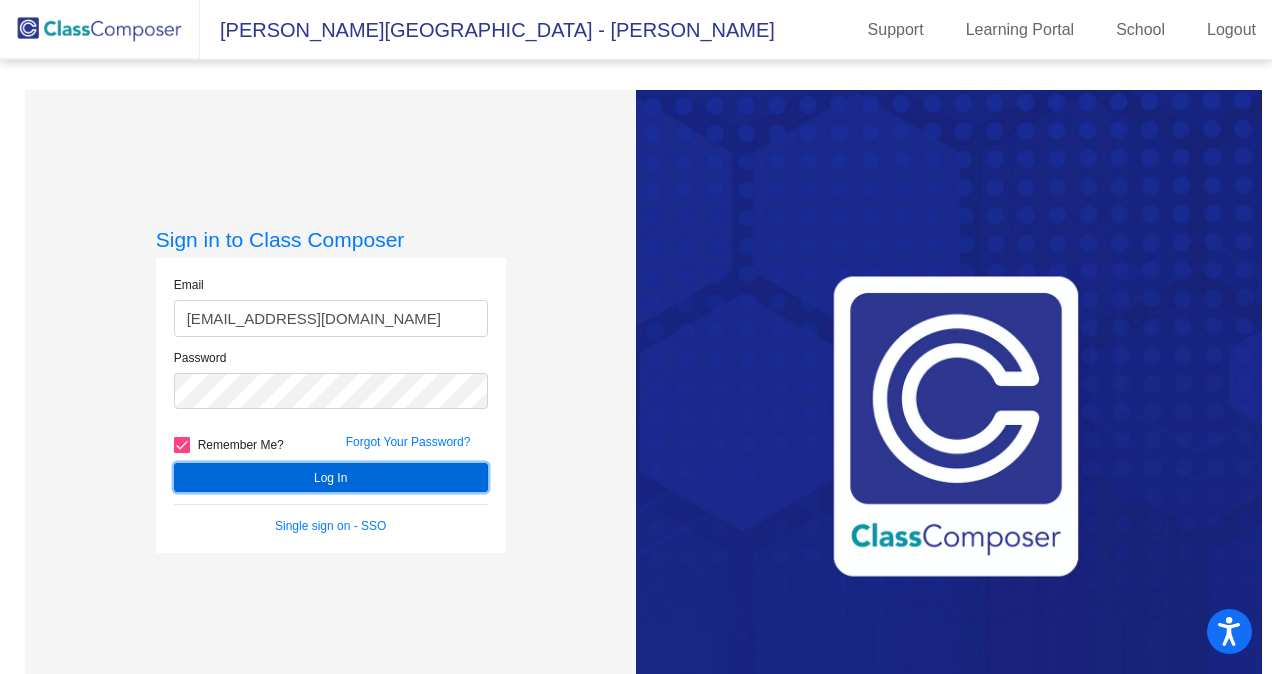 click on "Log In" 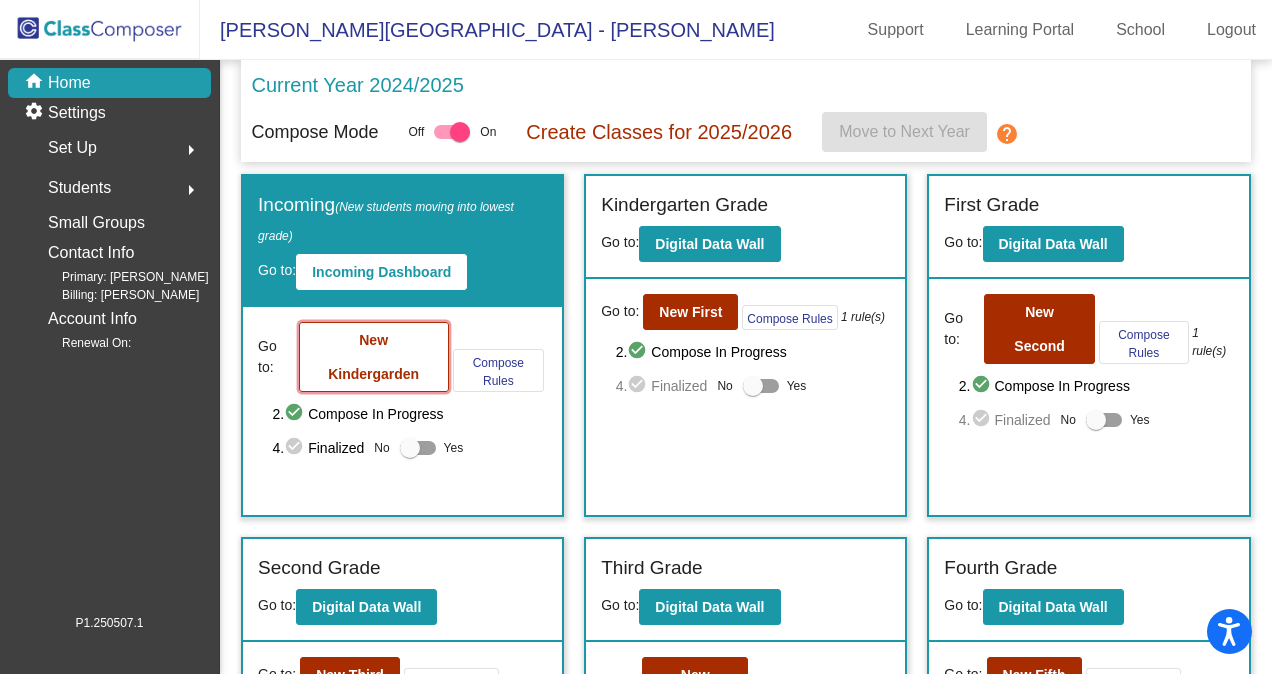 click on "New Kindergarden" 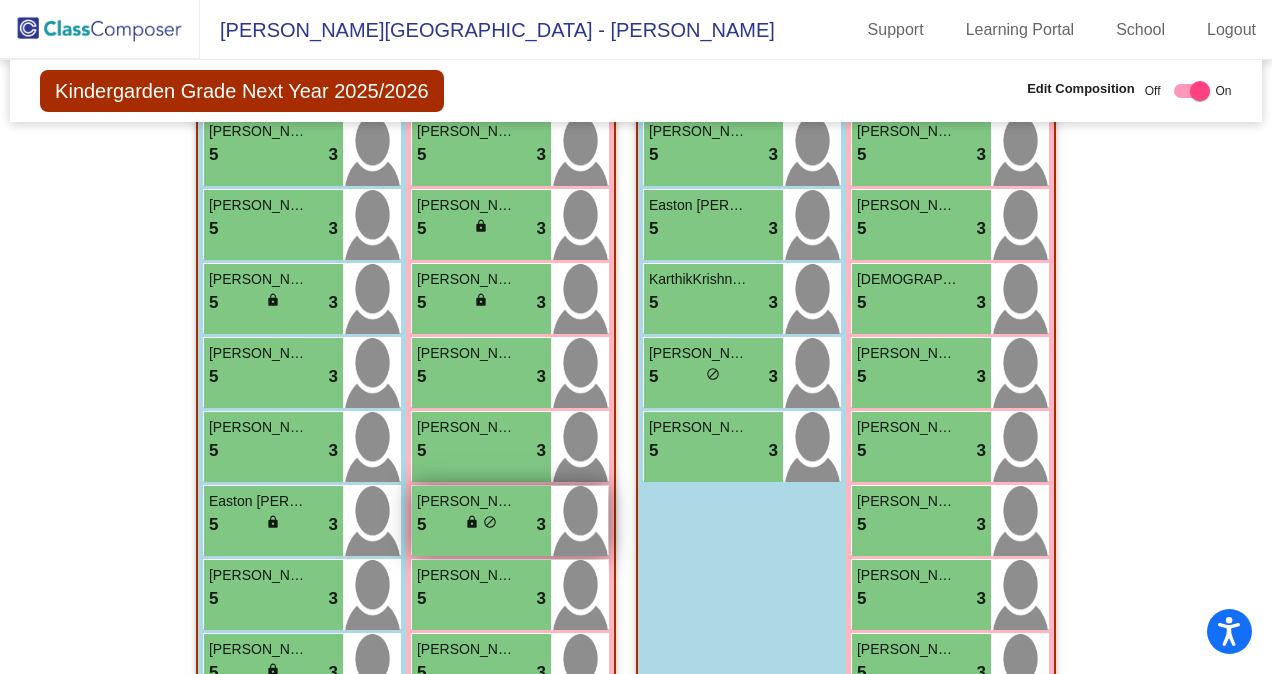 scroll, scrollTop: 1600, scrollLeft: 0, axis: vertical 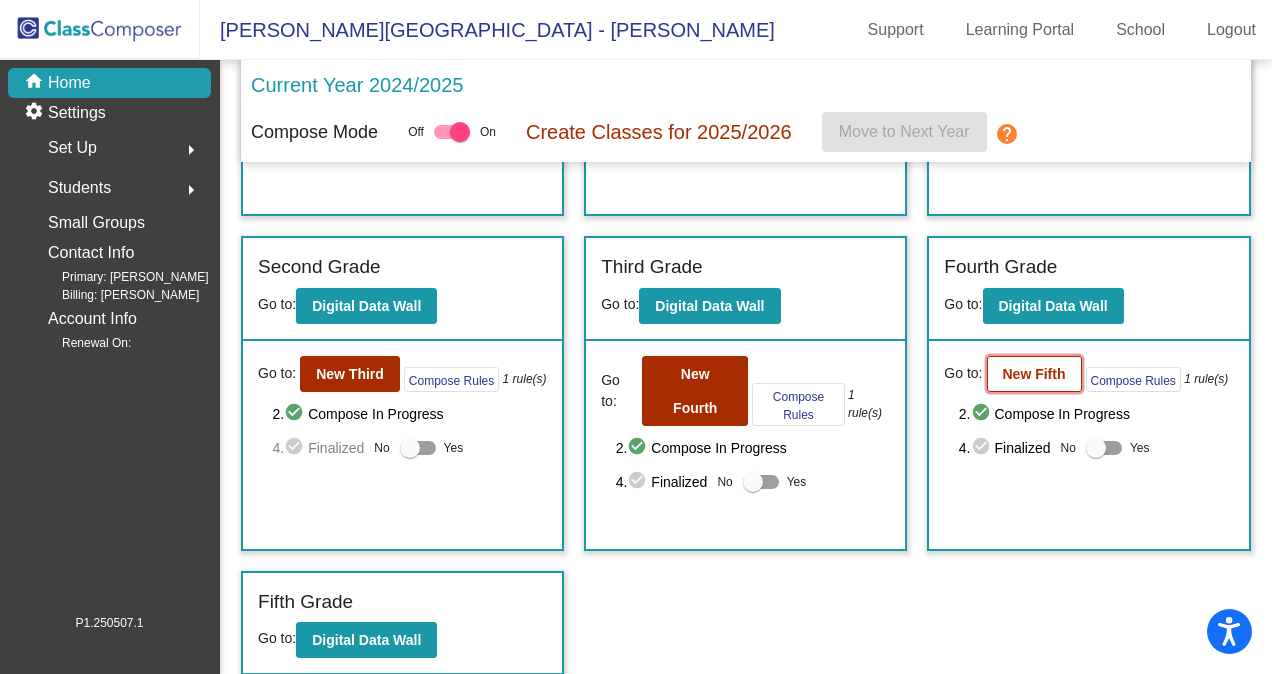 click on "New Fifth" 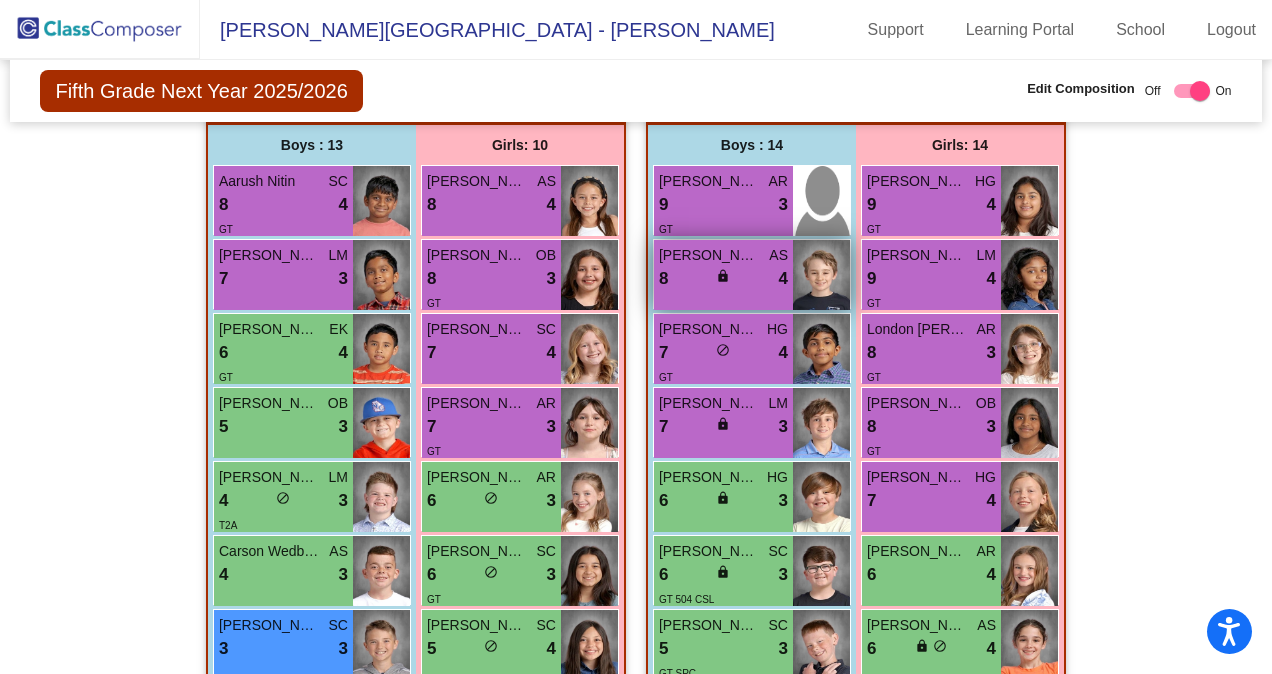 scroll, scrollTop: 0, scrollLeft: 0, axis: both 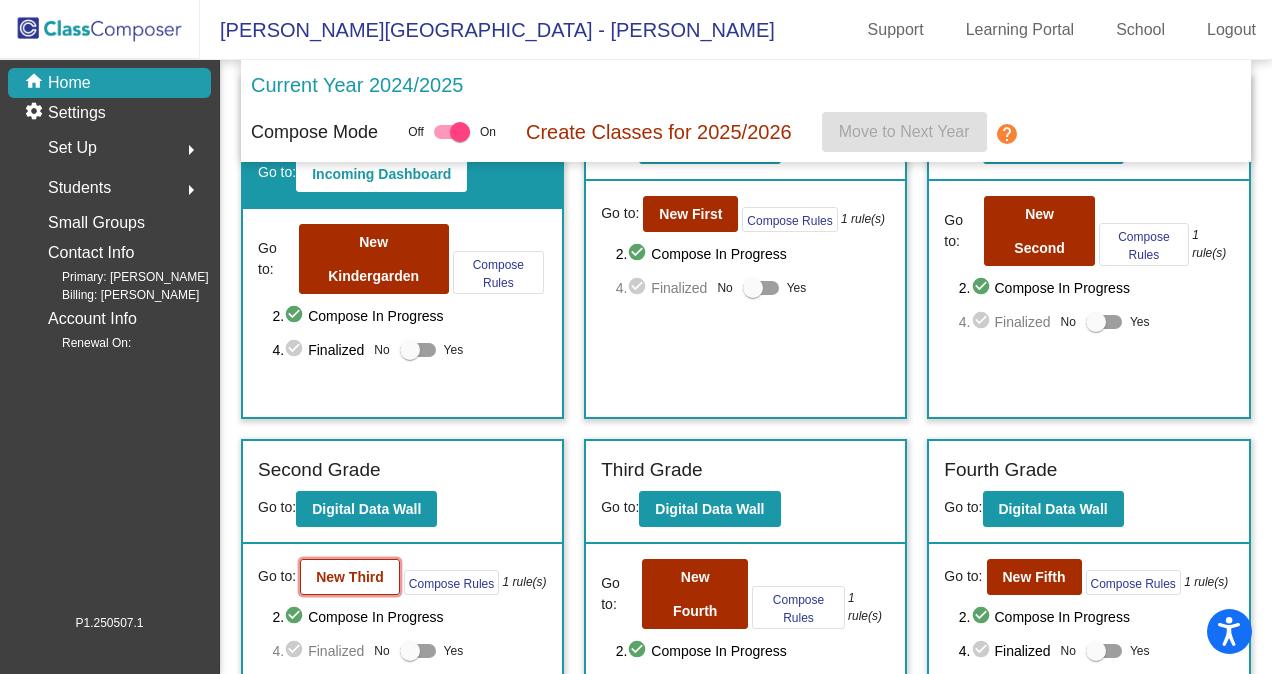 click on "New Third" 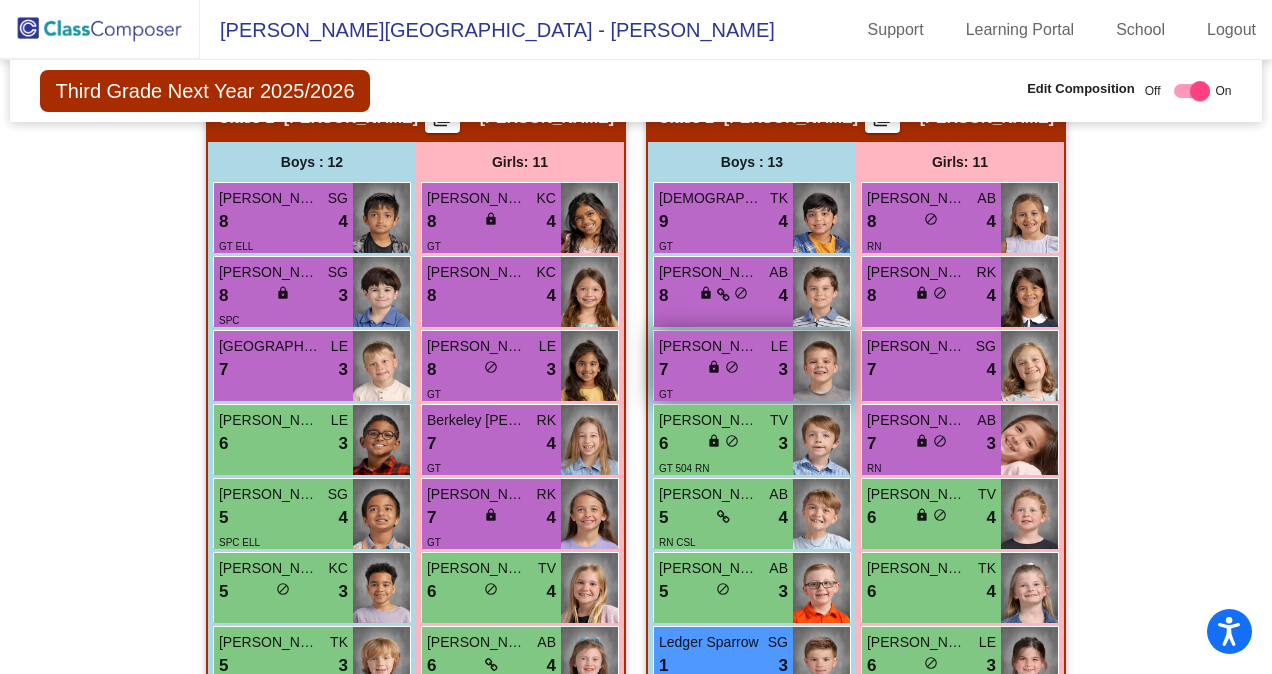 scroll, scrollTop: 772, scrollLeft: 0, axis: vertical 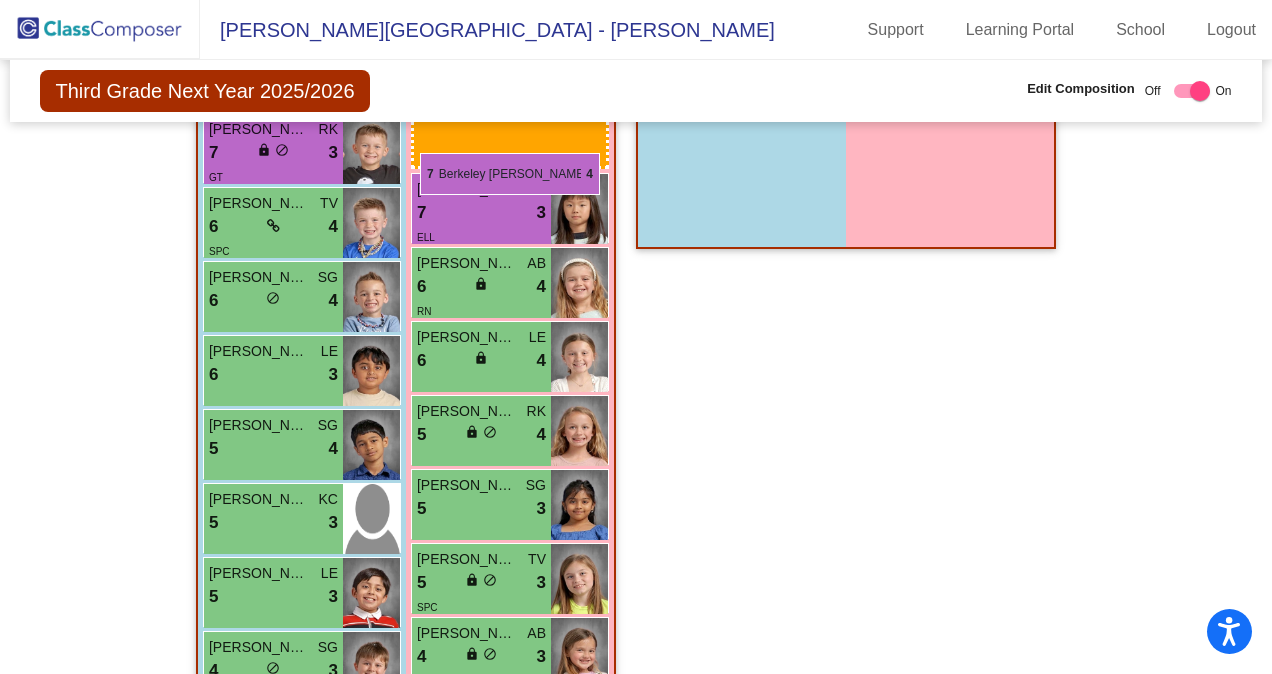 drag, startPoint x: 477, startPoint y: 421, endPoint x: 420, endPoint y: 156, distance: 271.06088 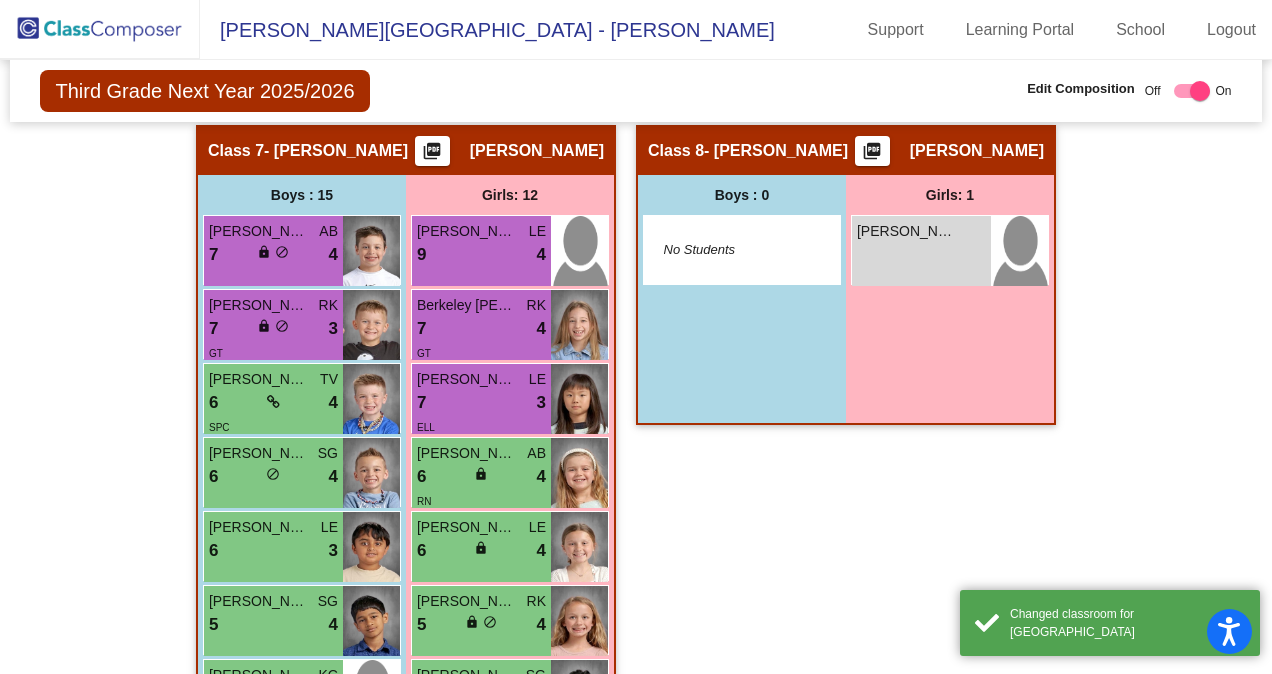 scroll, scrollTop: 3964, scrollLeft: 0, axis: vertical 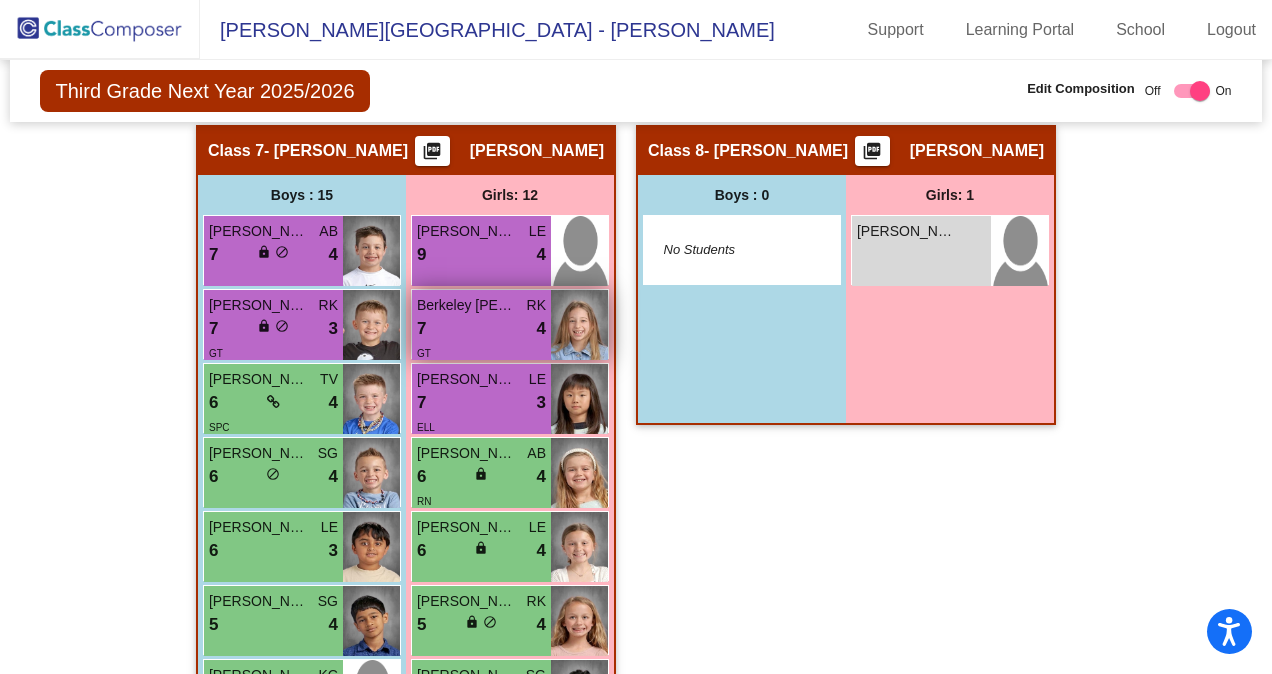 click on "7 lock do_not_disturb_alt 4" at bounding box center [481, 329] 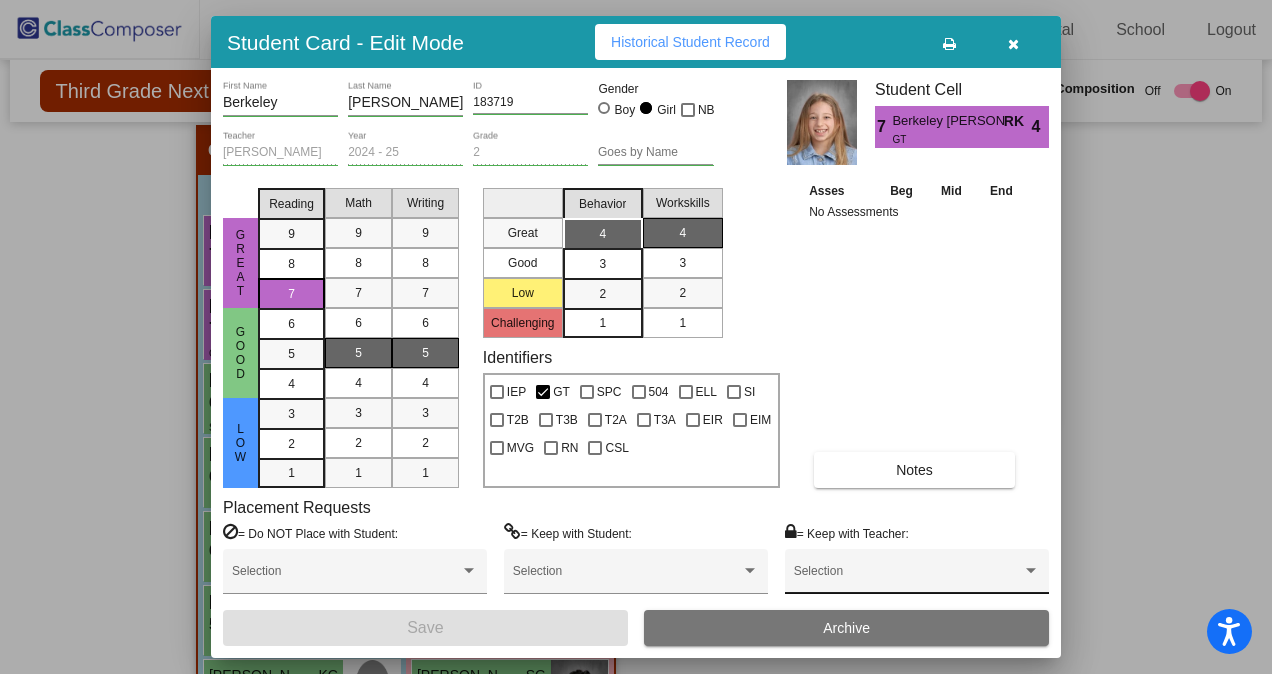 click at bounding box center [1031, 571] 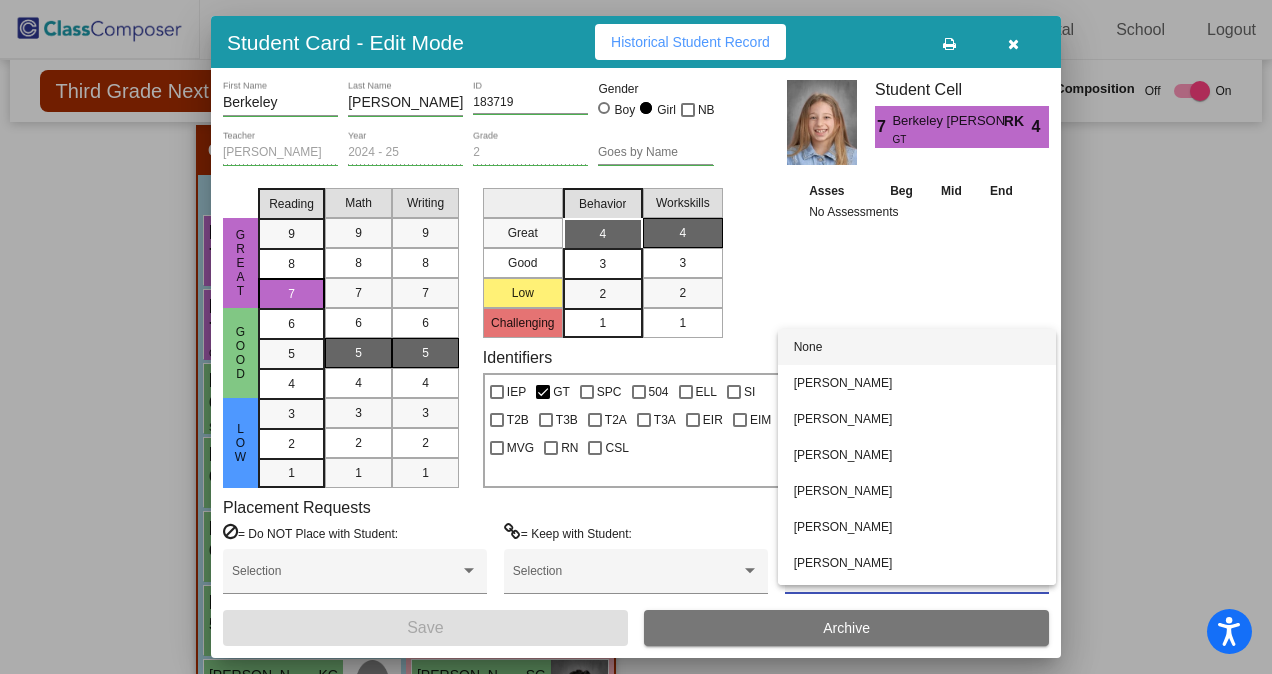 scroll, scrollTop: 140, scrollLeft: 0, axis: vertical 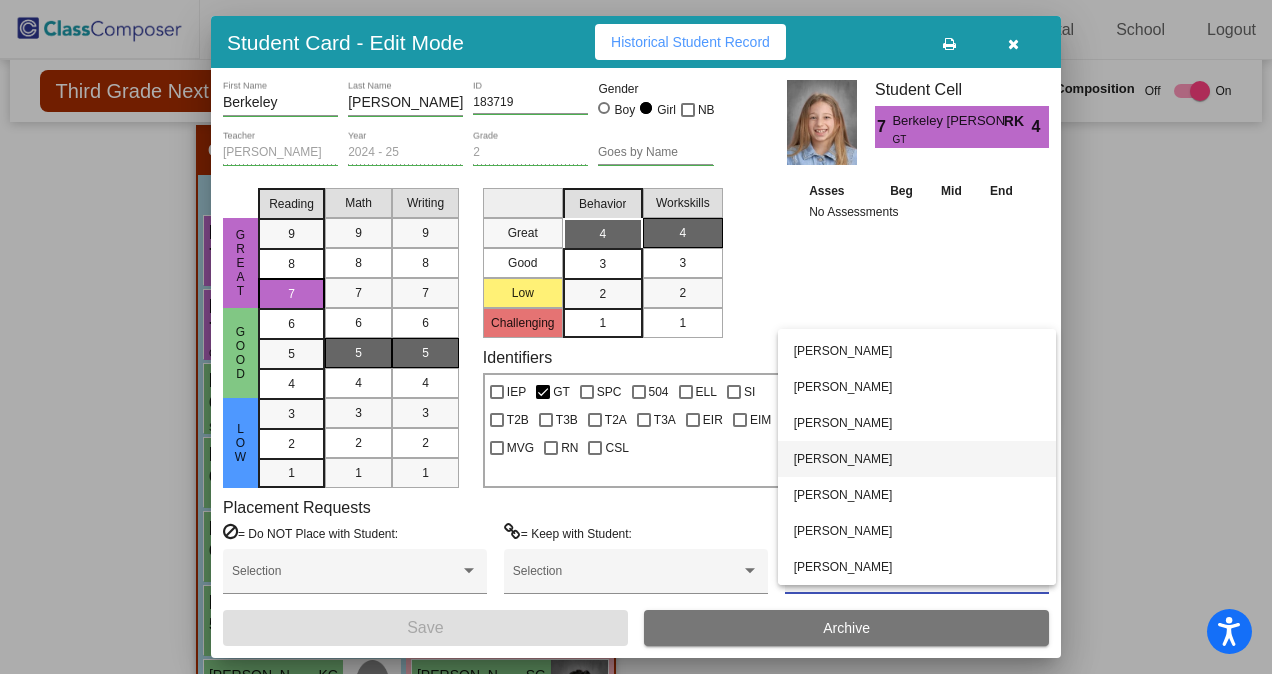 click on "[PERSON_NAME]" at bounding box center [917, 459] 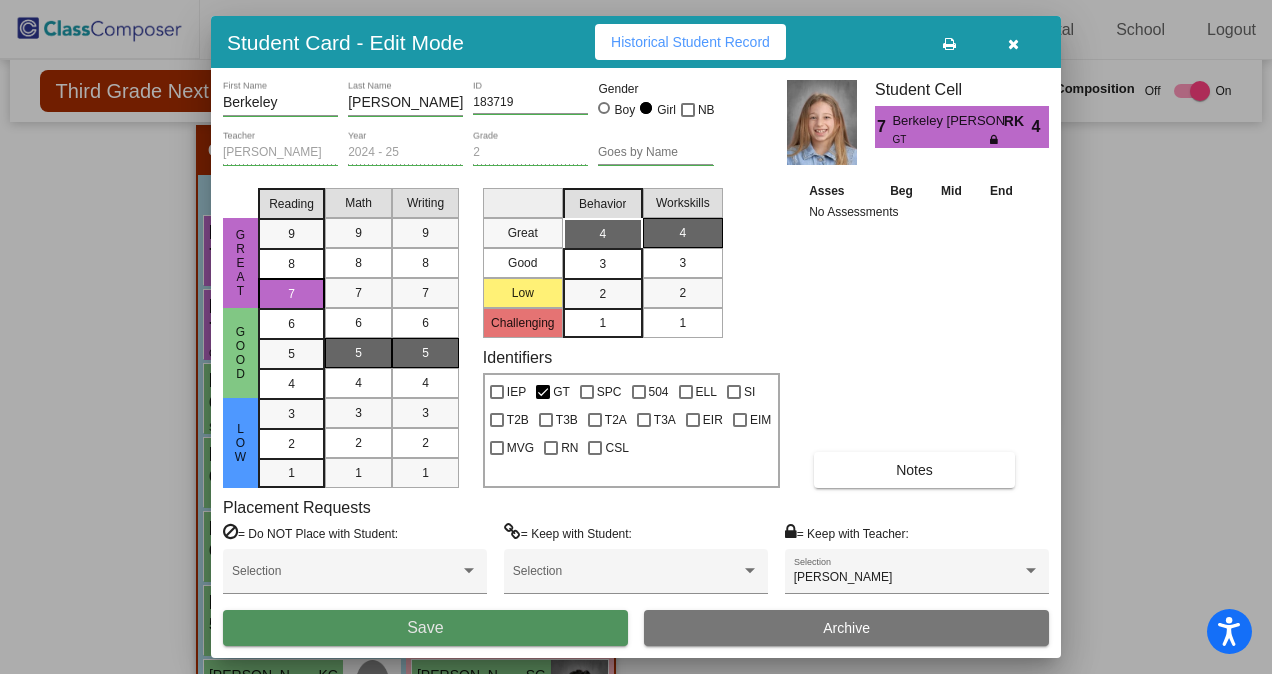 click on "Save" at bounding box center [425, 627] 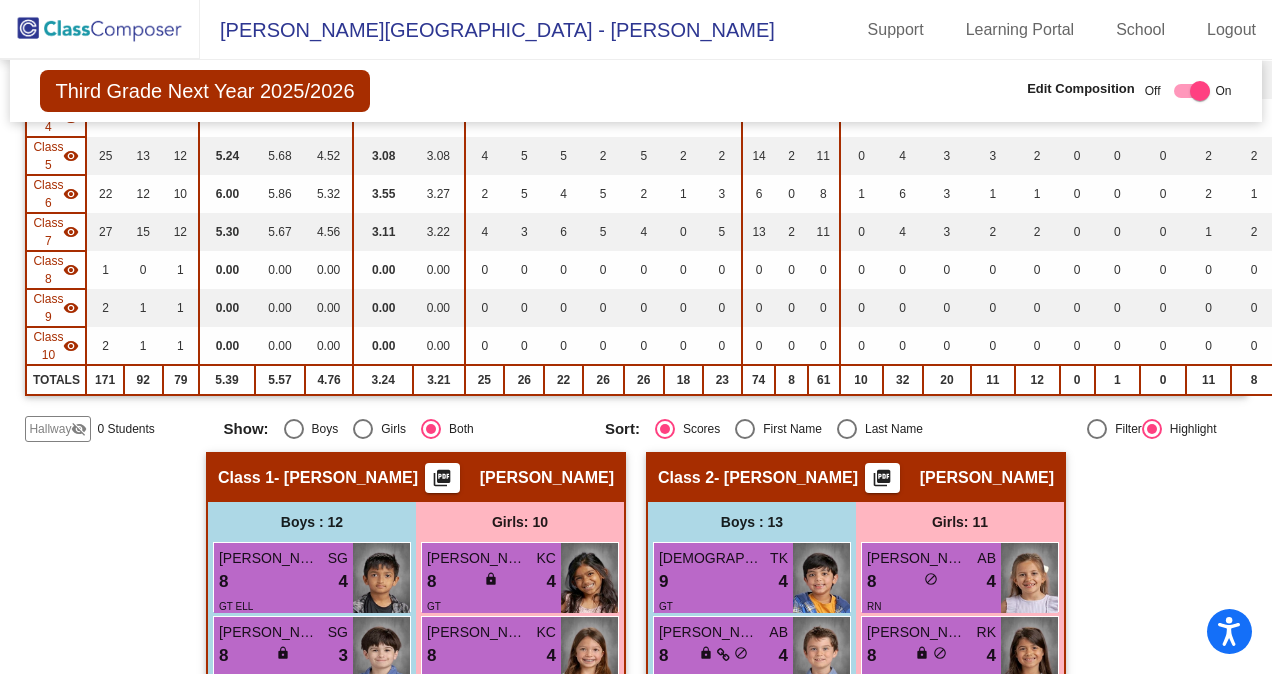 scroll, scrollTop: 0, scrollLeft: 0, axis: both 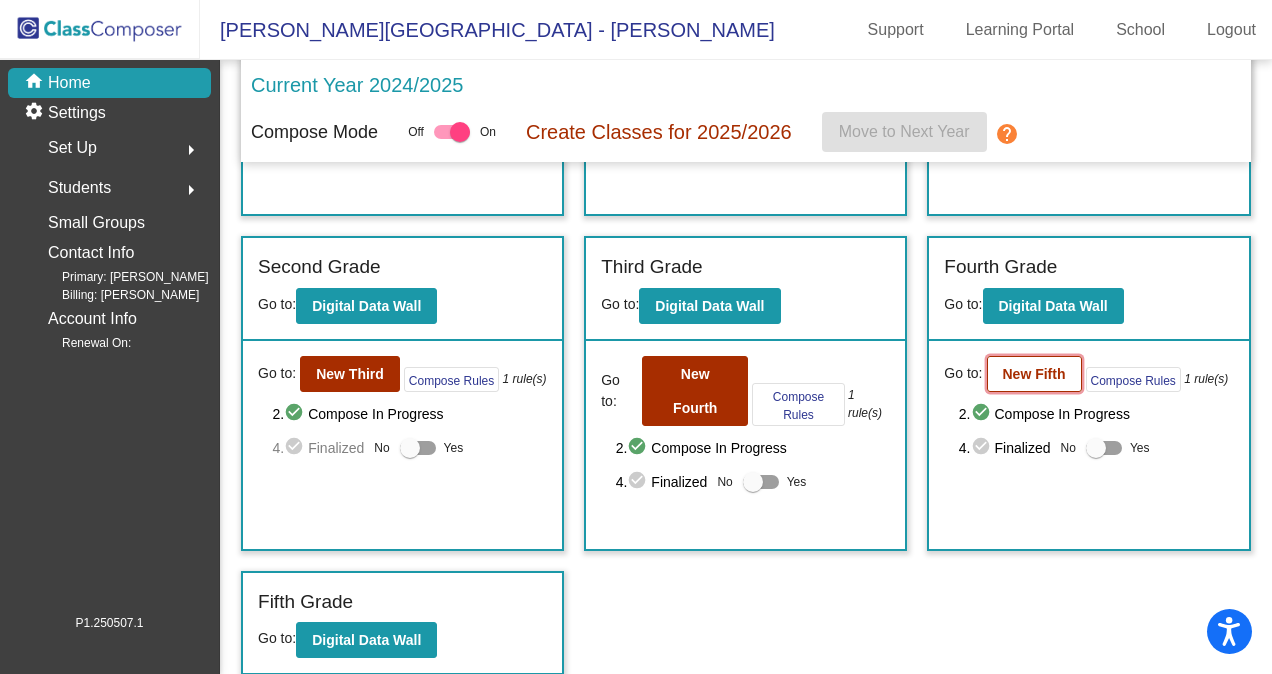 click on "New Fifth" 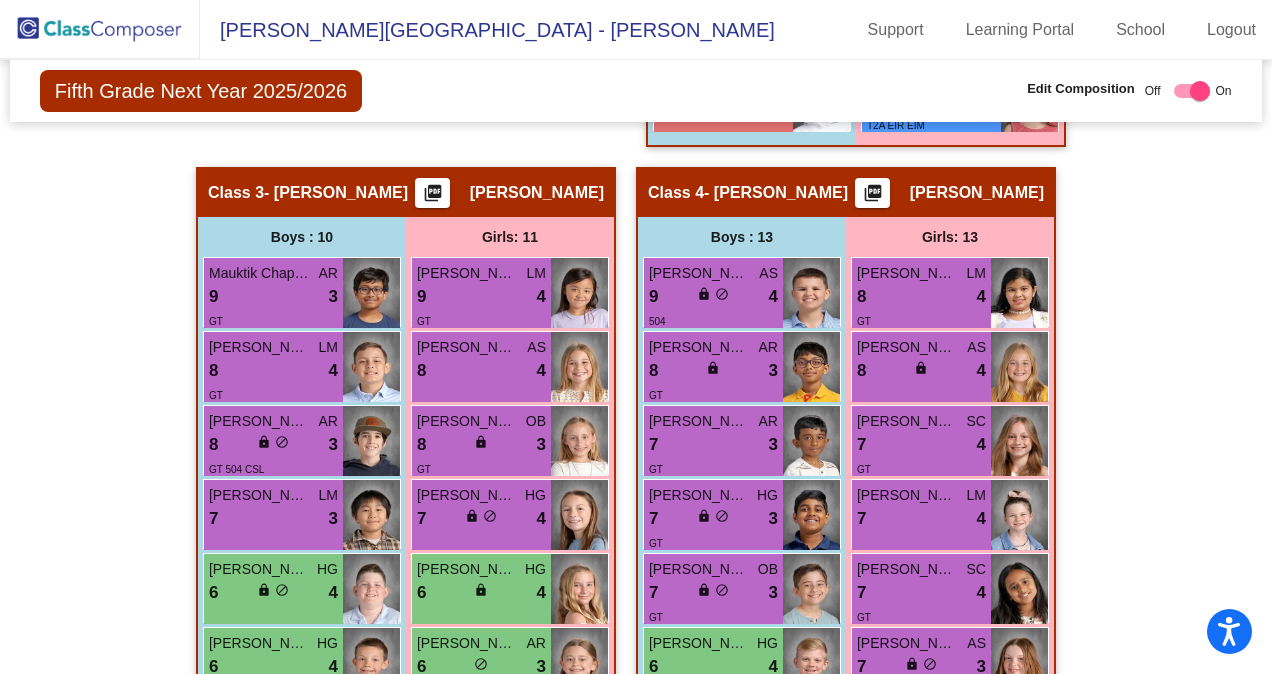 scroll, scrollTop: 1737, scrollLeft: 0, axis: vertical 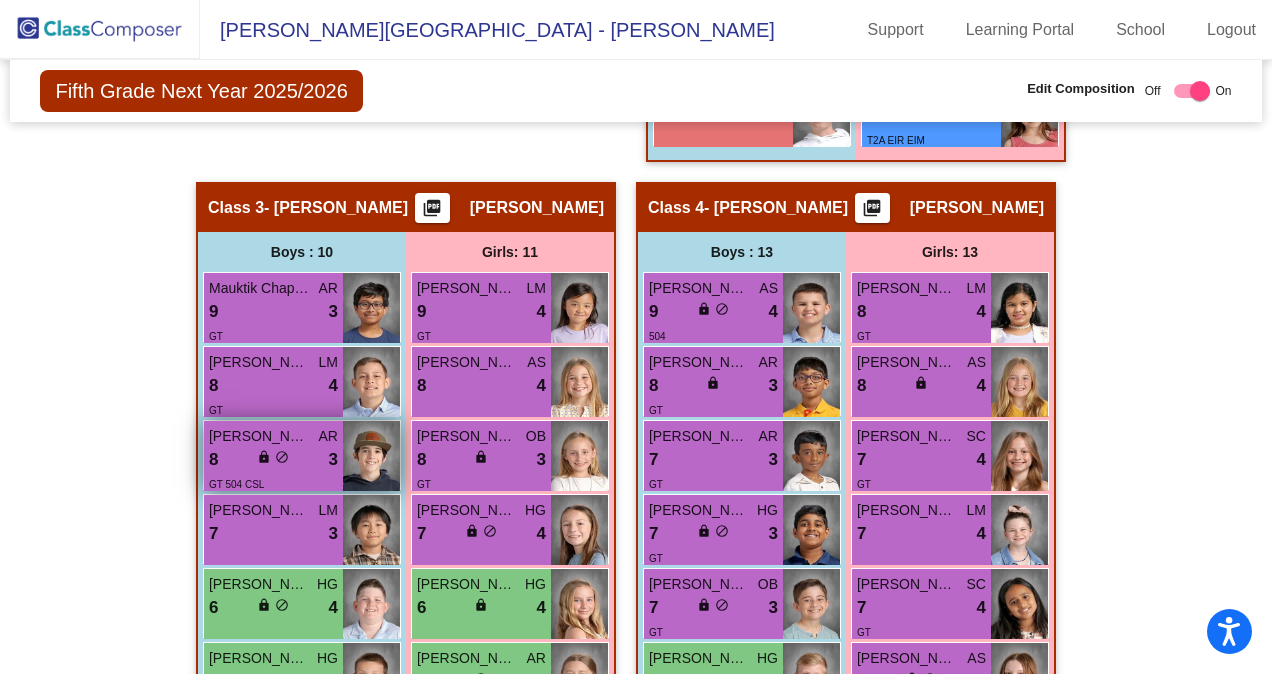 click on "8 lock do_not_disturb_alt 3" at bounding box center (273, 460) 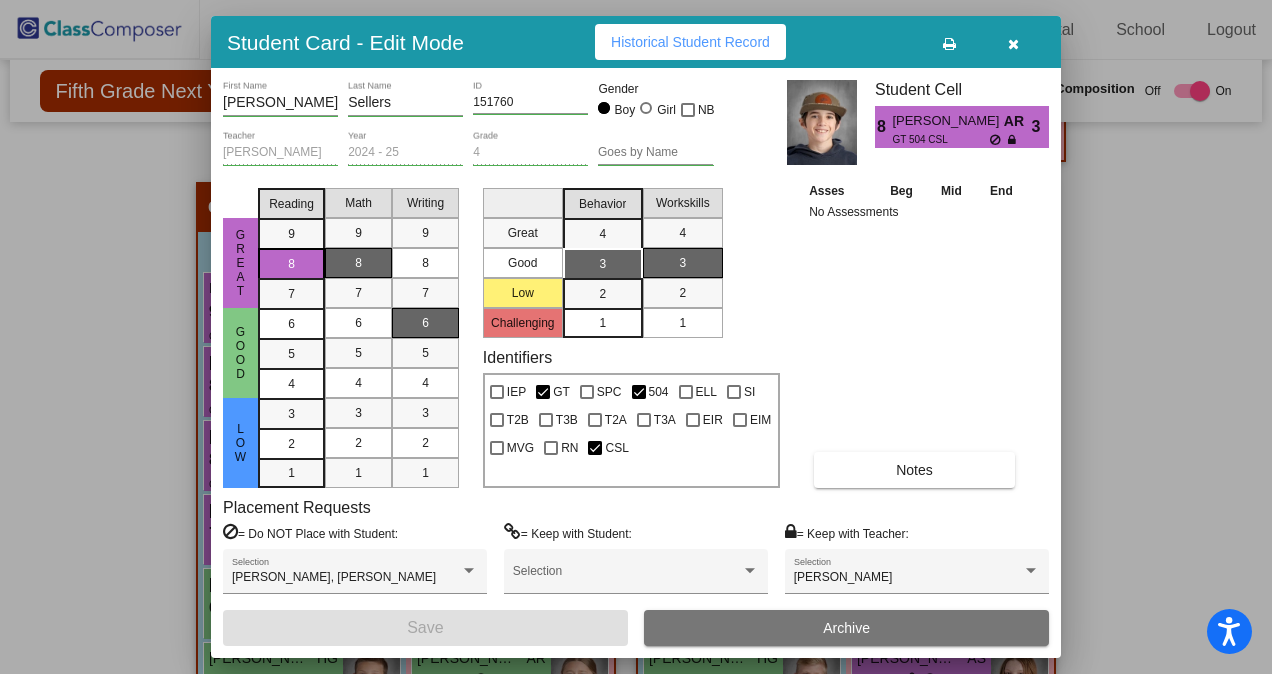 click at bounding box center (636, 337) 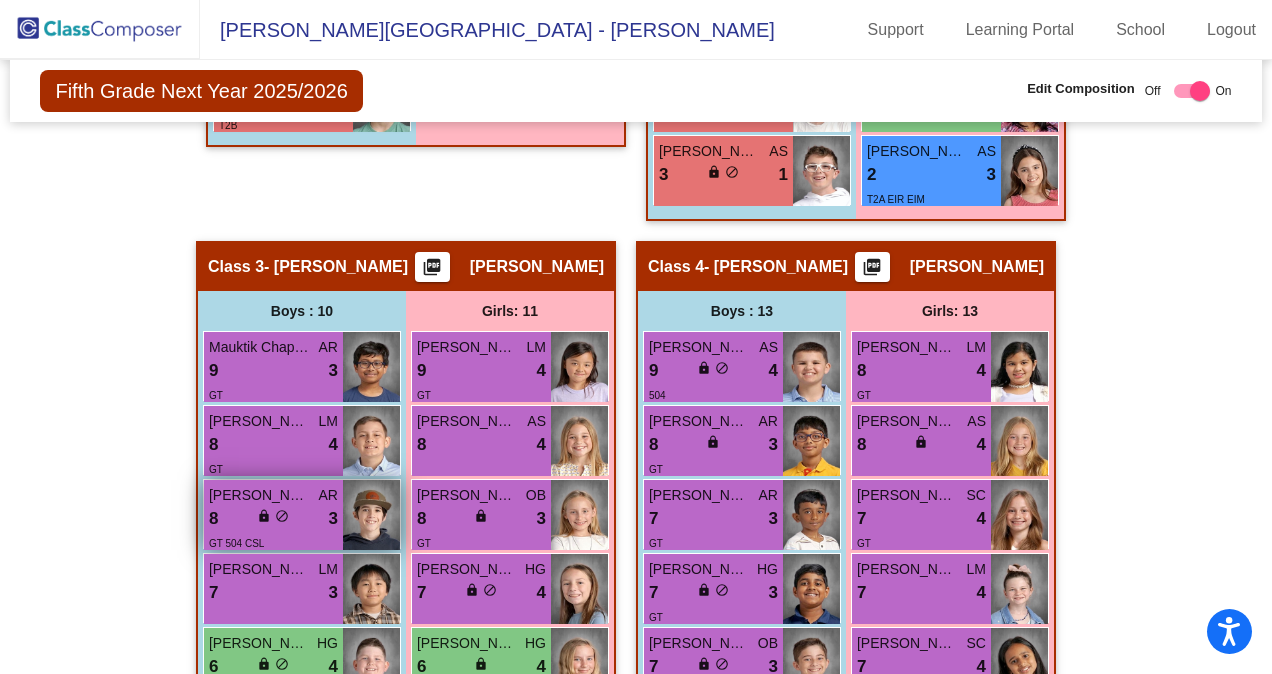 scroll, scrollTop: 1672, scrollLeft: 0, axis: vertical 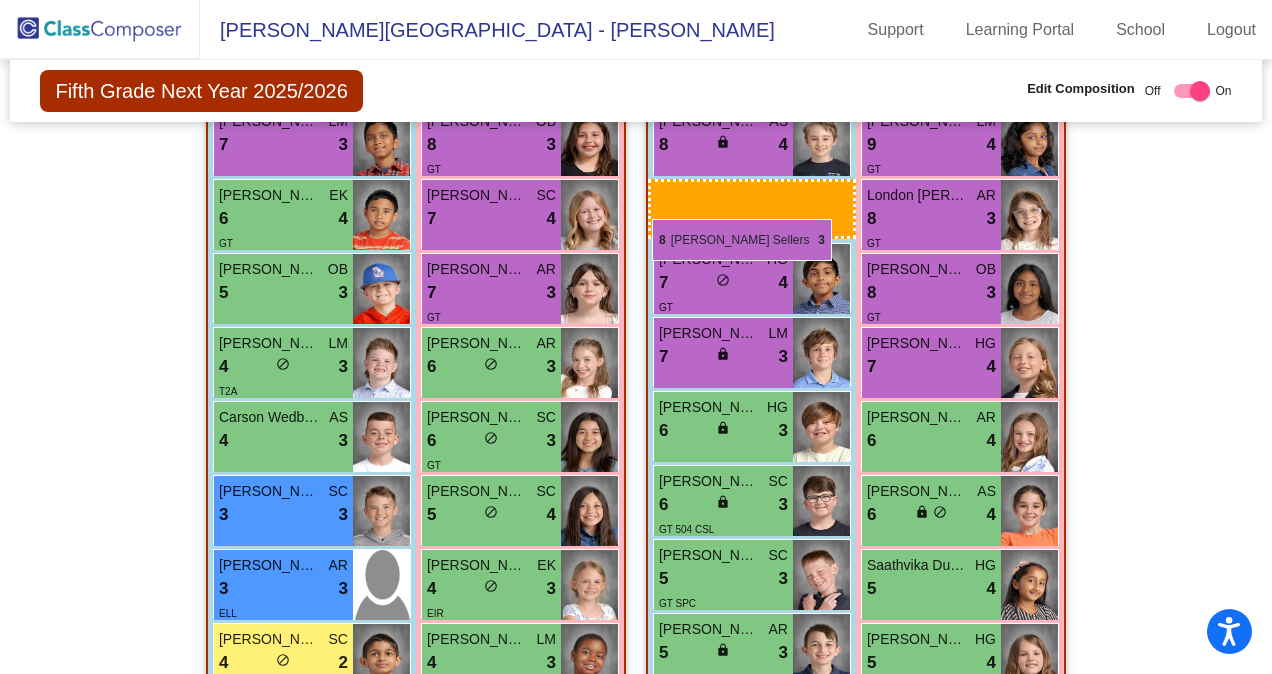 drag, startPoint x: 302, startPoint y: 505, endPoint x: 652, endPoint y: 219, distance: 451.99115 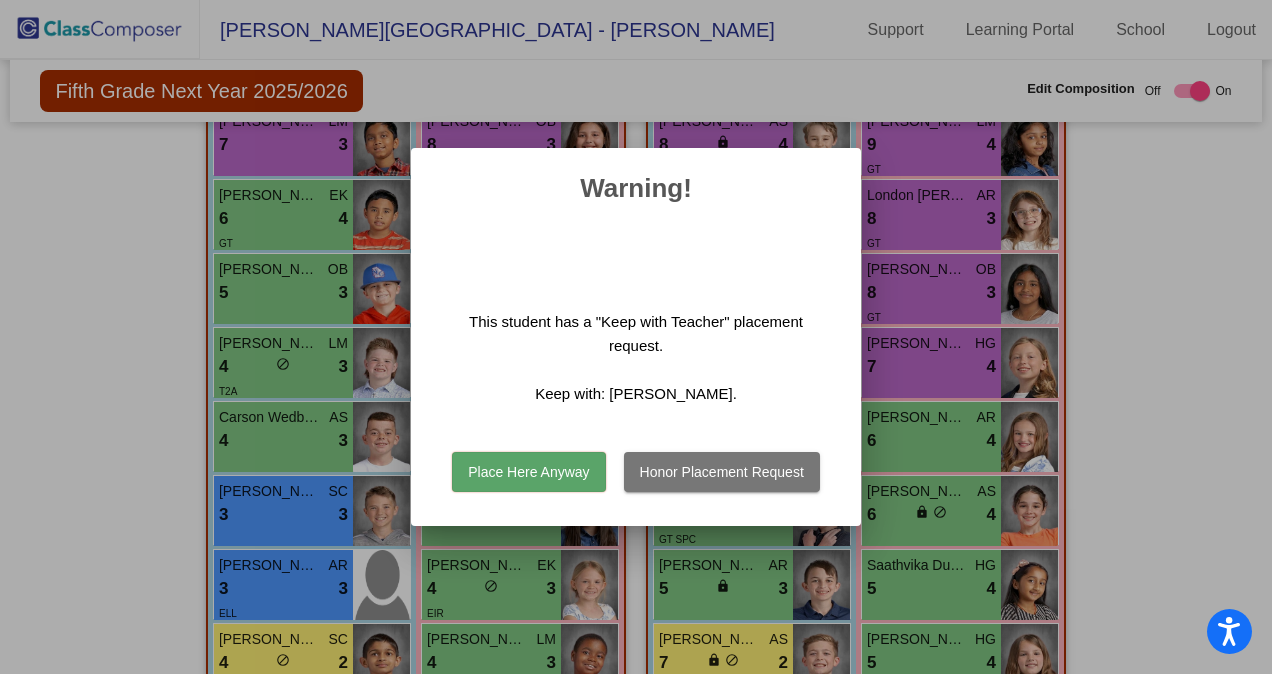 click on "Honor Placement Request" at bounding box center [722, 472] 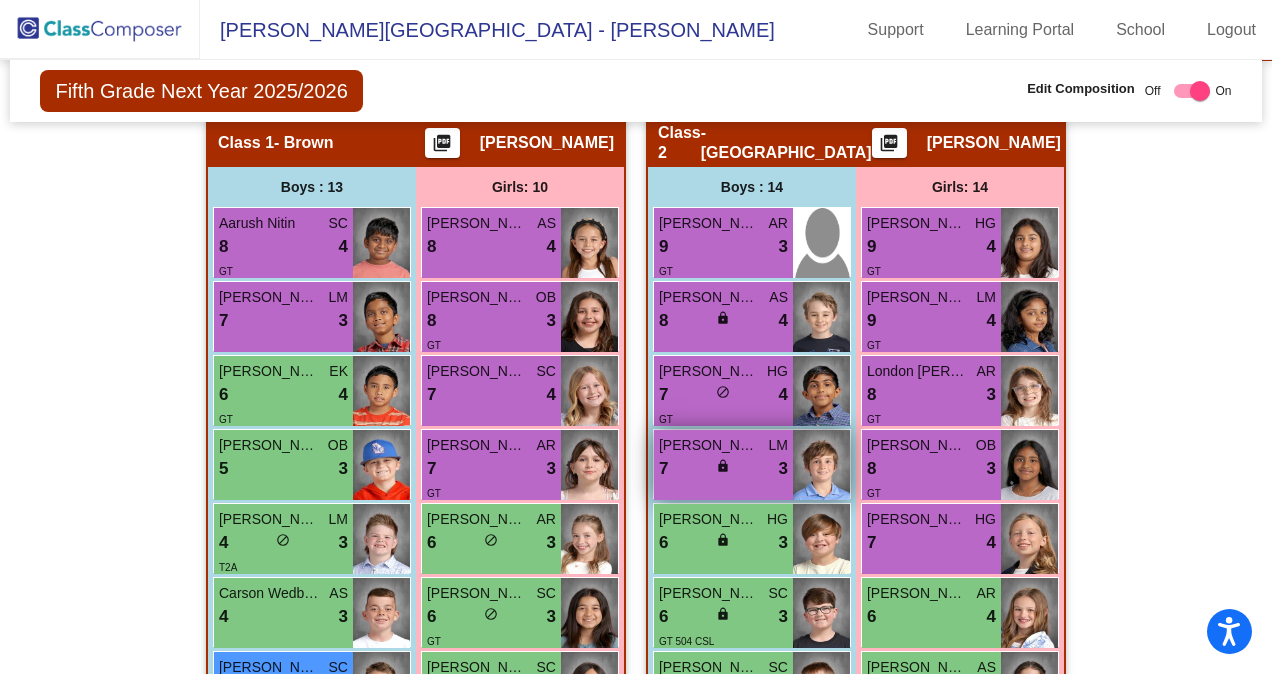 scroll, scrollTop: 644, scrollLeft: 0, axis: vertical 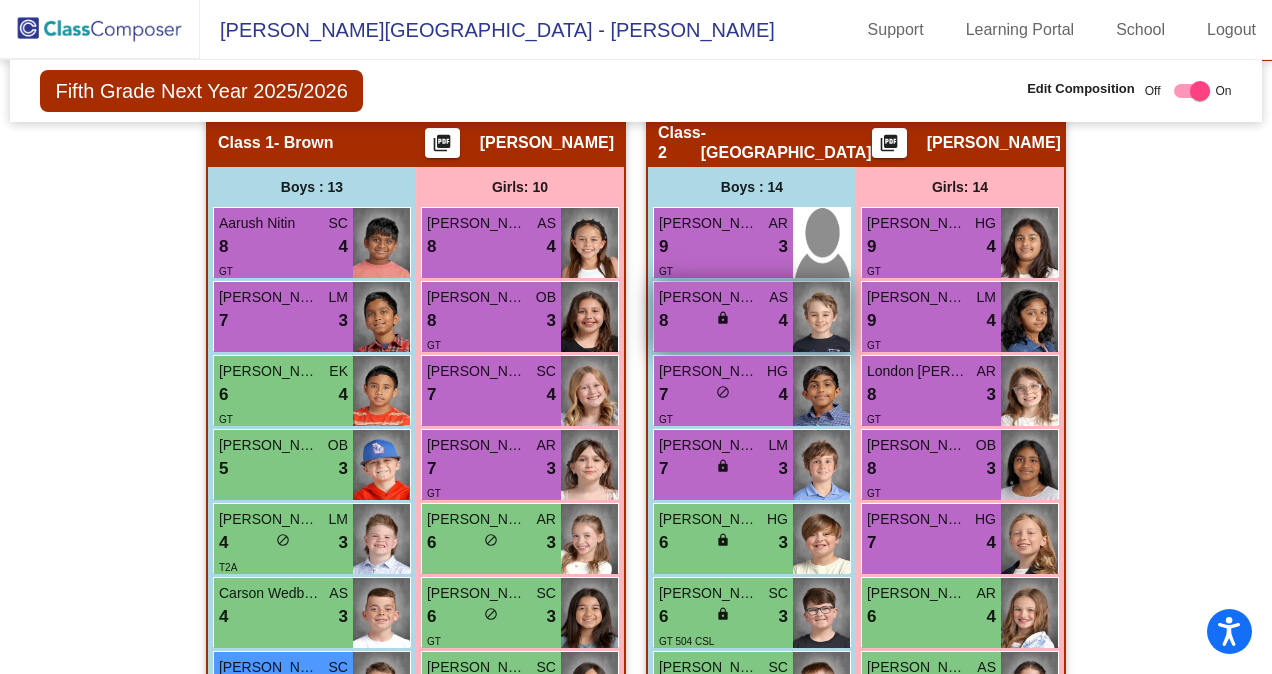 click on "8 lock do_not_disturb_alt 4" at bounding box center (723, 321) 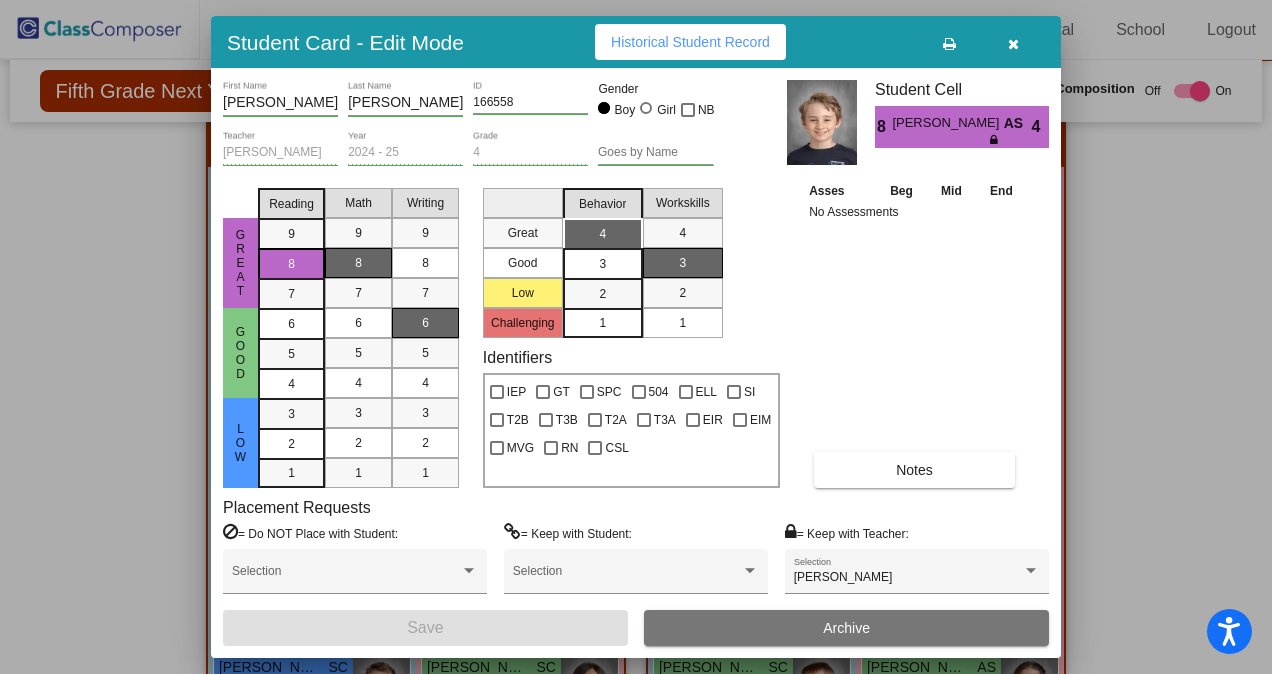 click at bounding box center (636, 337) 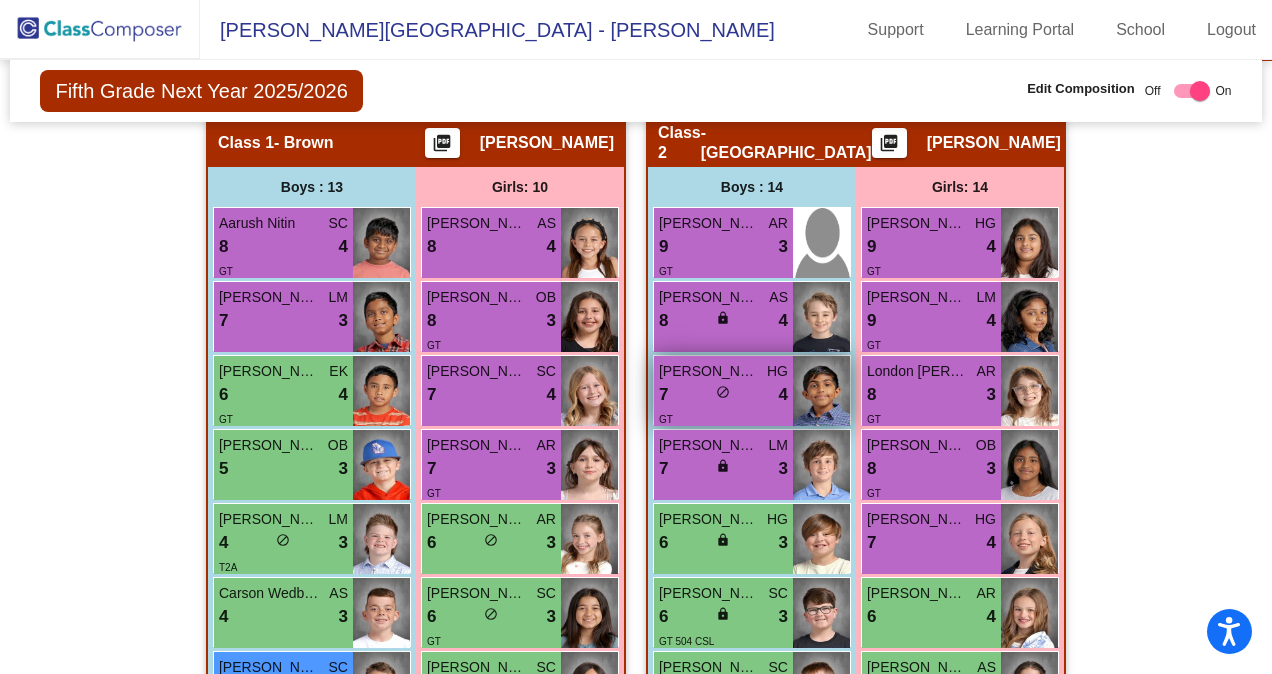 click on "7 lock do_not_disturb_alt 4" at bounding box center (723, 395) 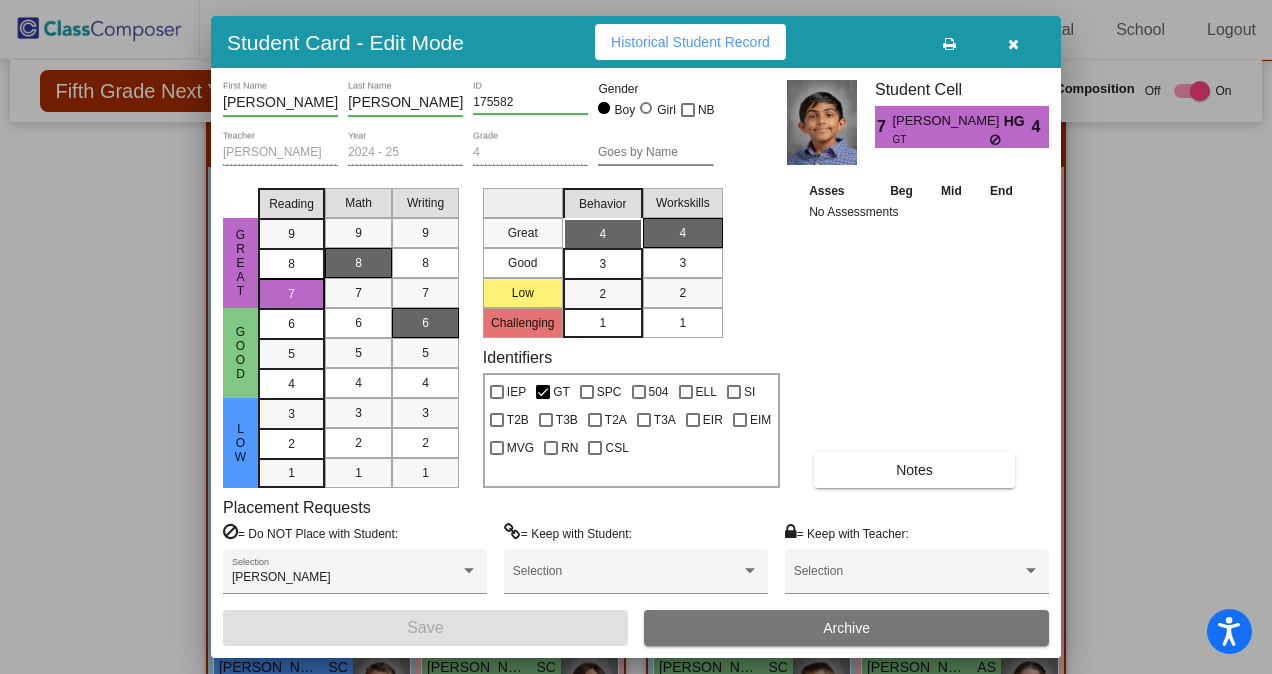 click at bounding box center [636, 337] 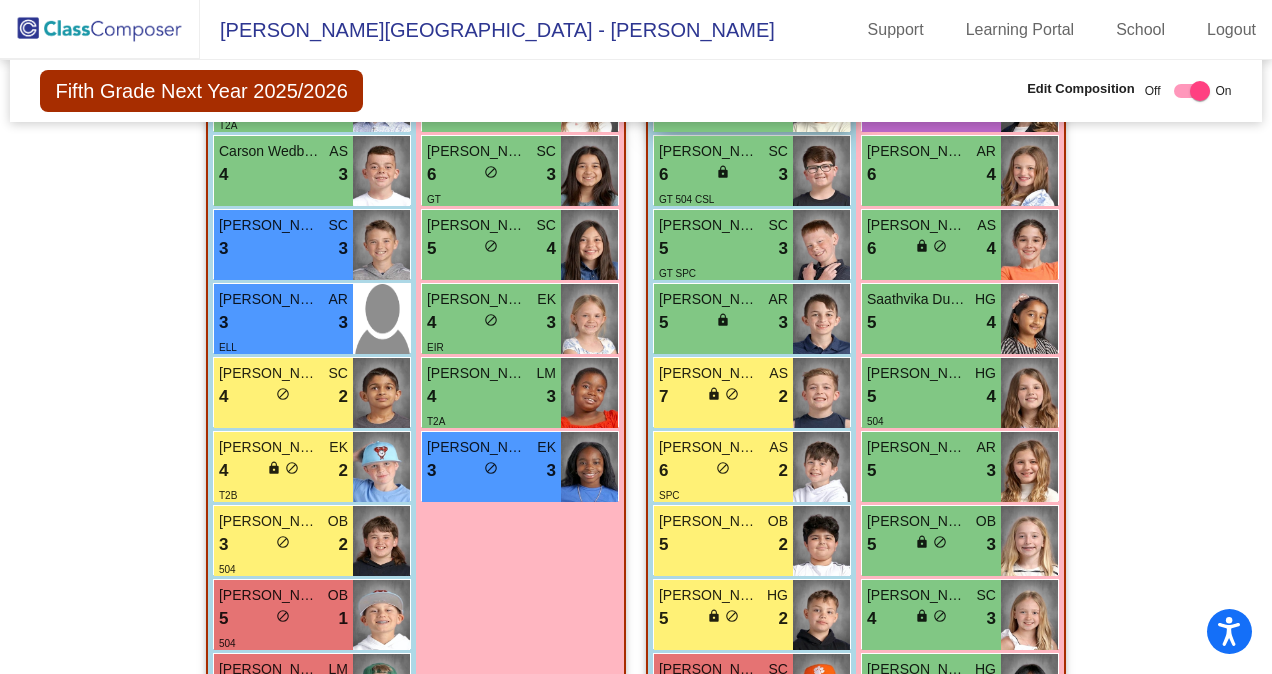 scroll, scrollTop: 1088, scrollLeft: 0, axis: vertical 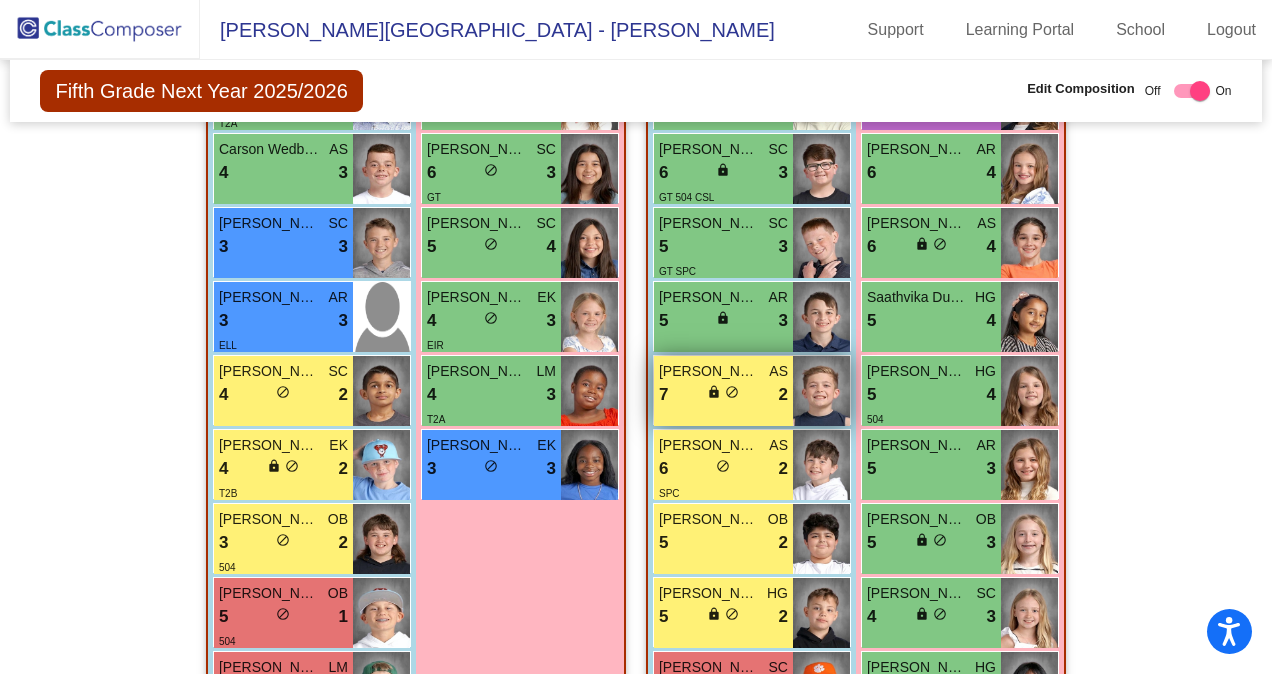 click on "7 lock do_not_disturb_alt 2" at bounding box center (723, 395) 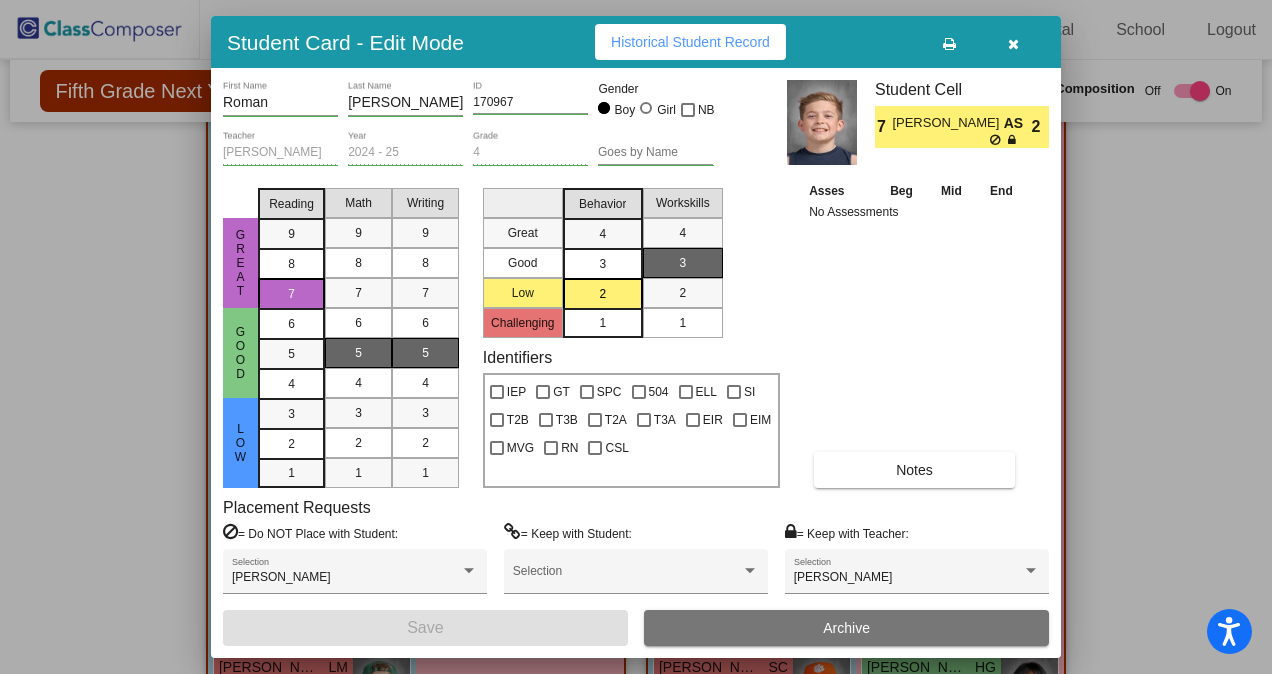 click at bounding box center [636, 337] 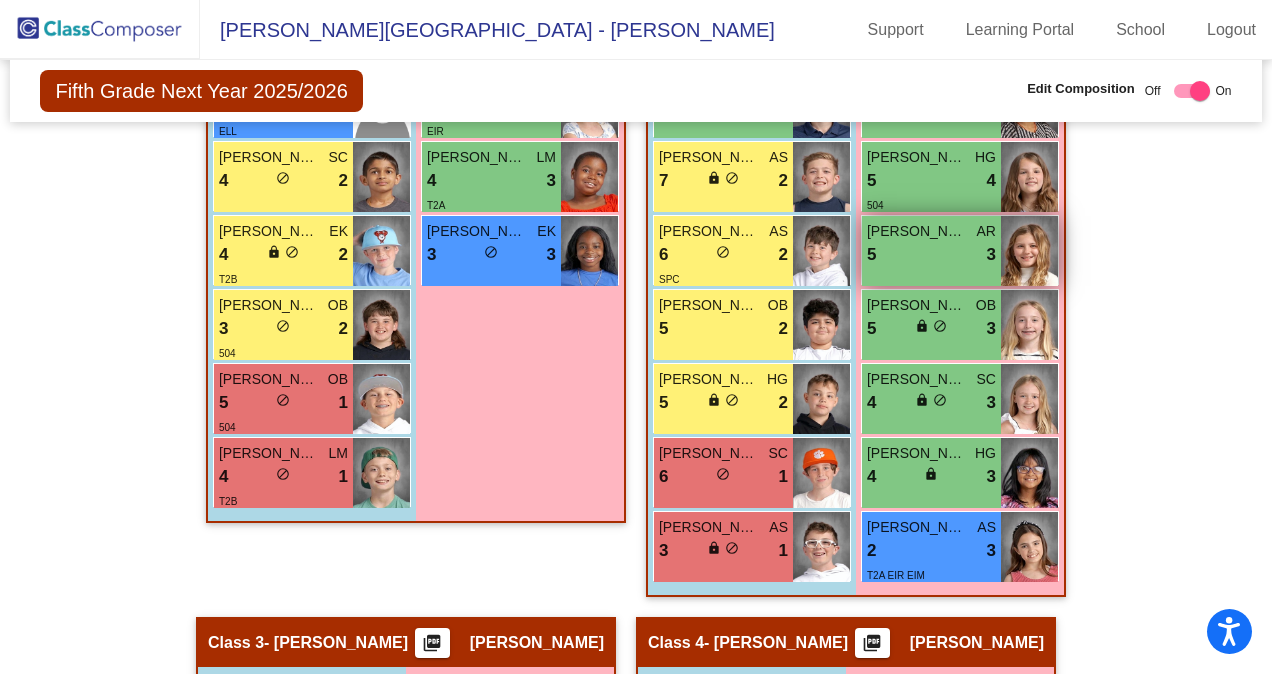 scroll, scrollTop: 1304, scrollLeft: 0, axis: vertical 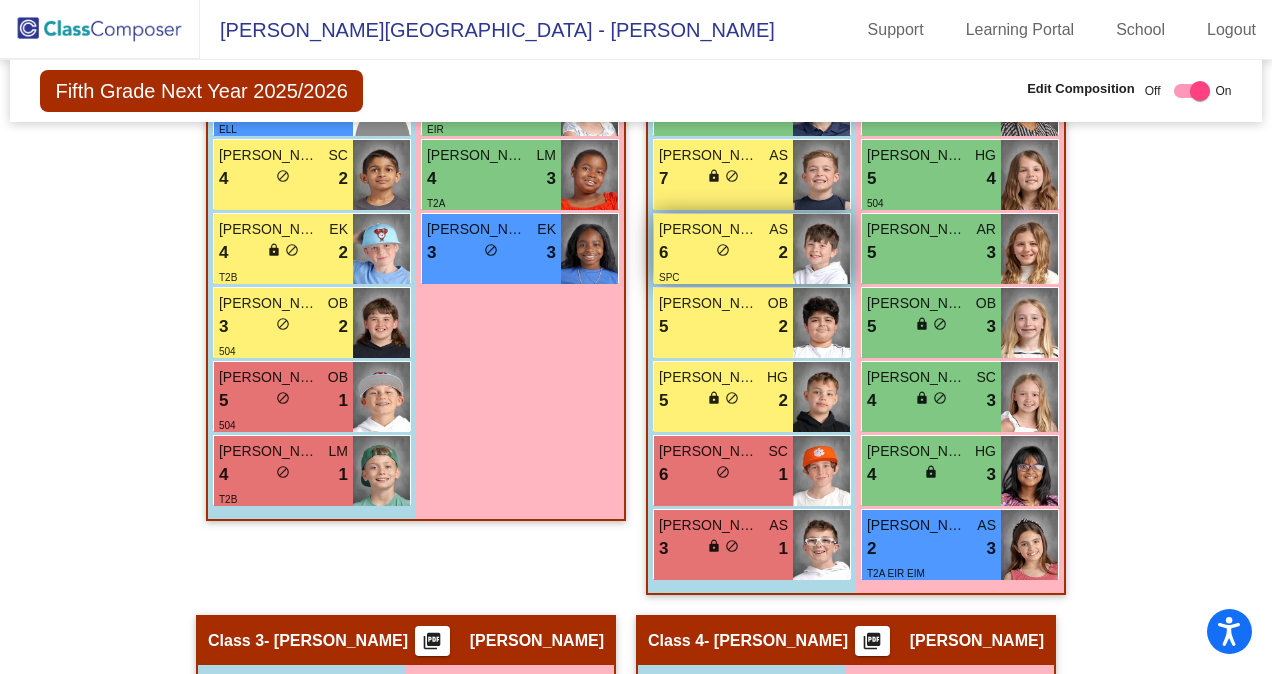 click on "6 lock do_not_disturb_alt 2" at bounding box center [723, 253] 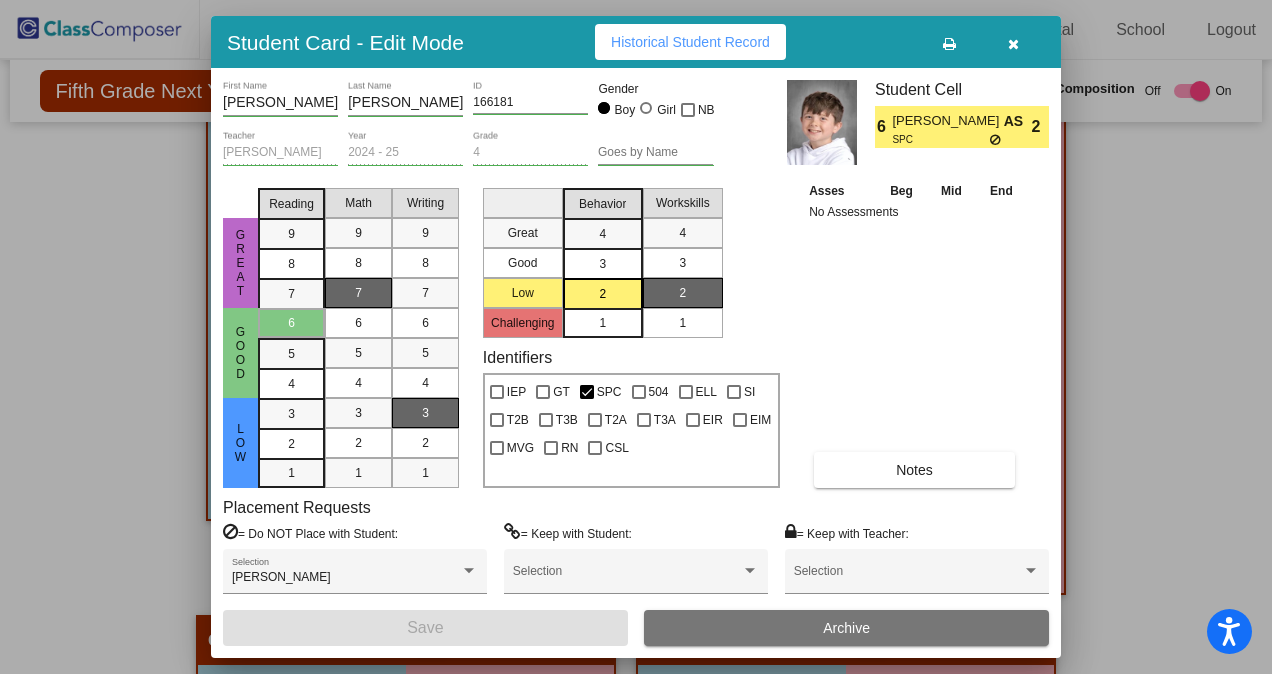click at bounding box center (636, 337) 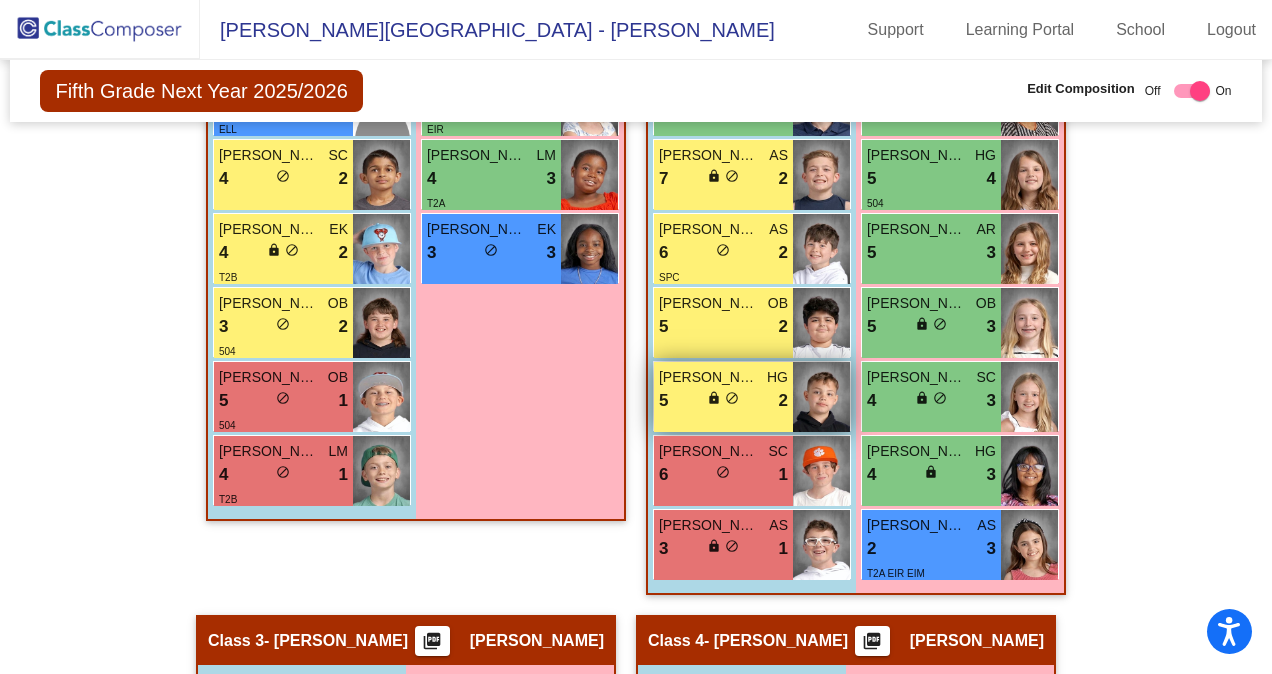 click on "5 lock do_not_disturb_alt 2" at bounding box center (723, 401) 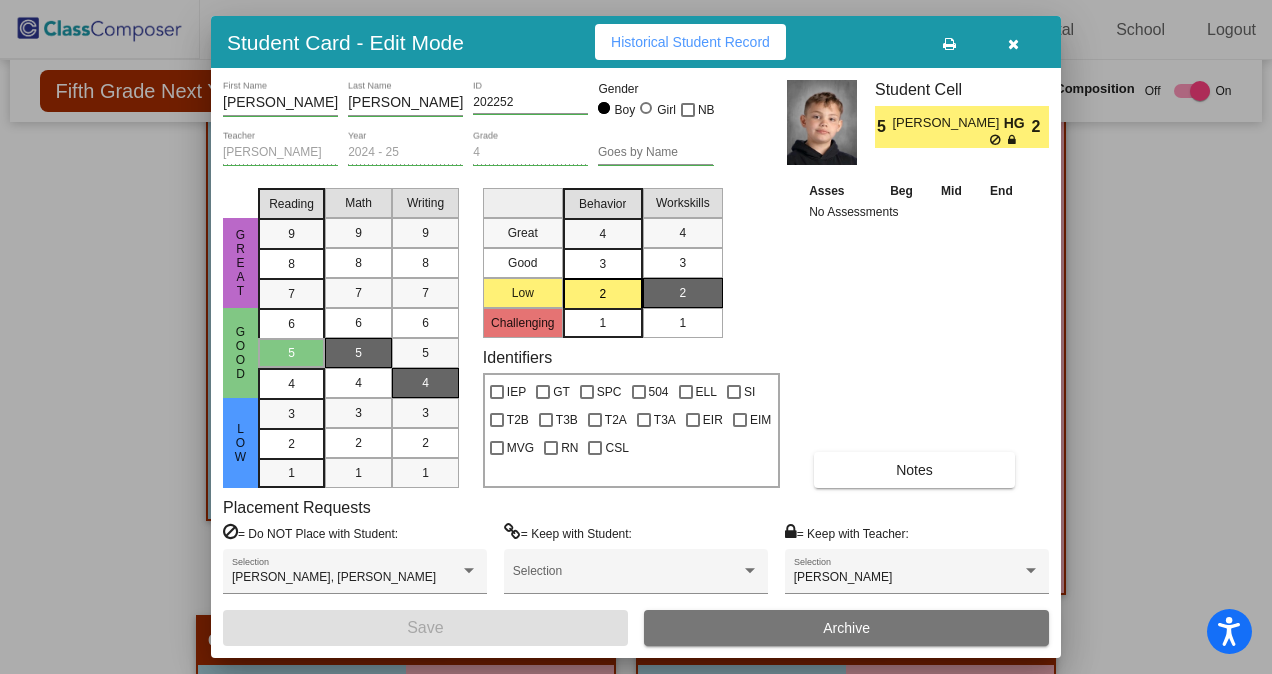click at bounding box center (636, 337) 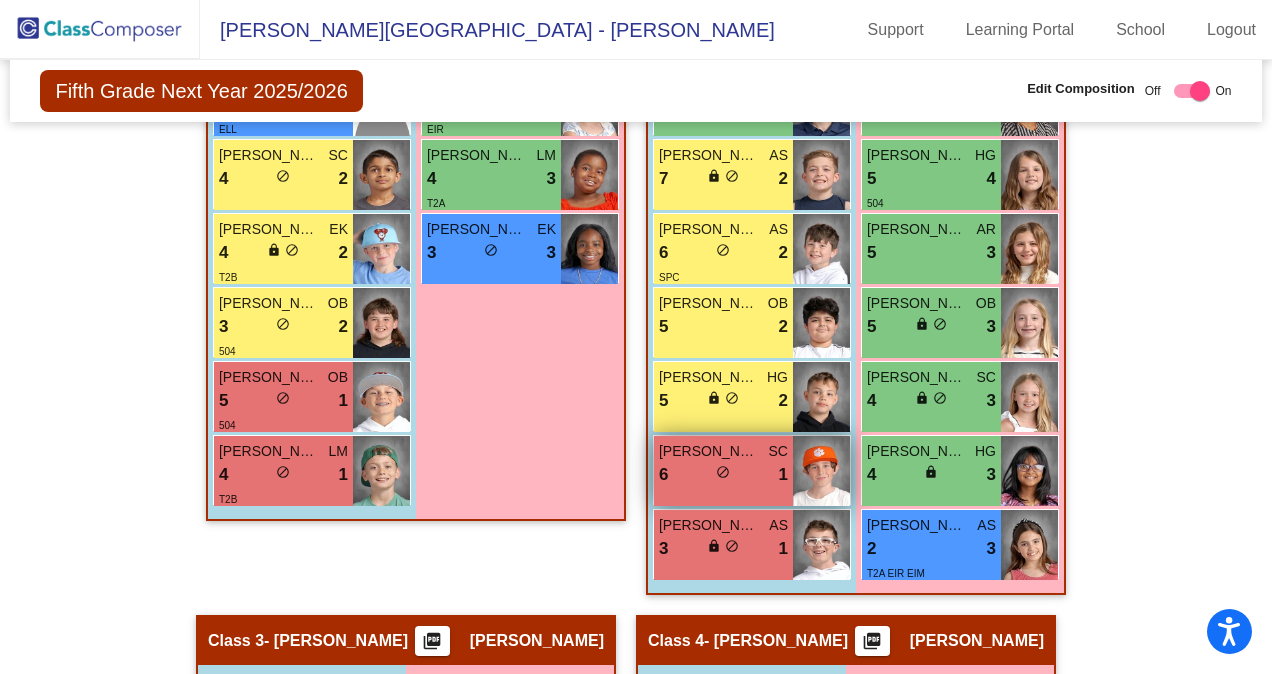 click on "6 lock do_not_disturb_alt 1" at bounding box center [723, 475] 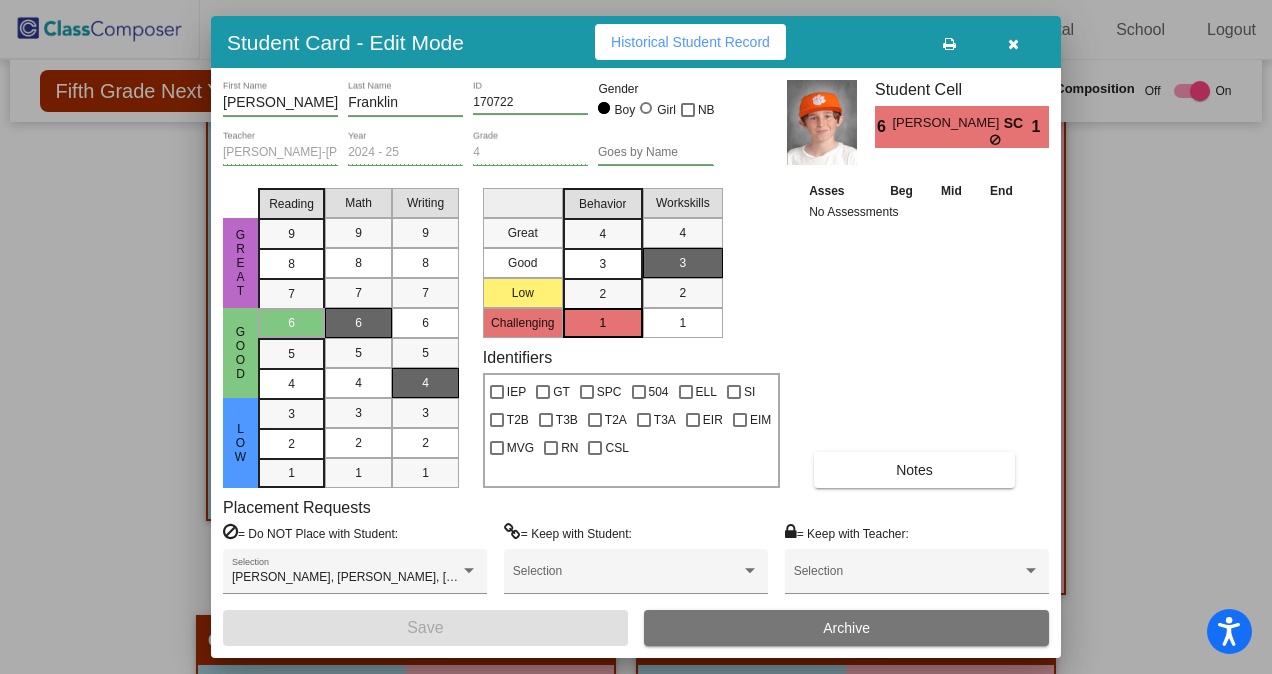 click at bounding box center [636, 337] 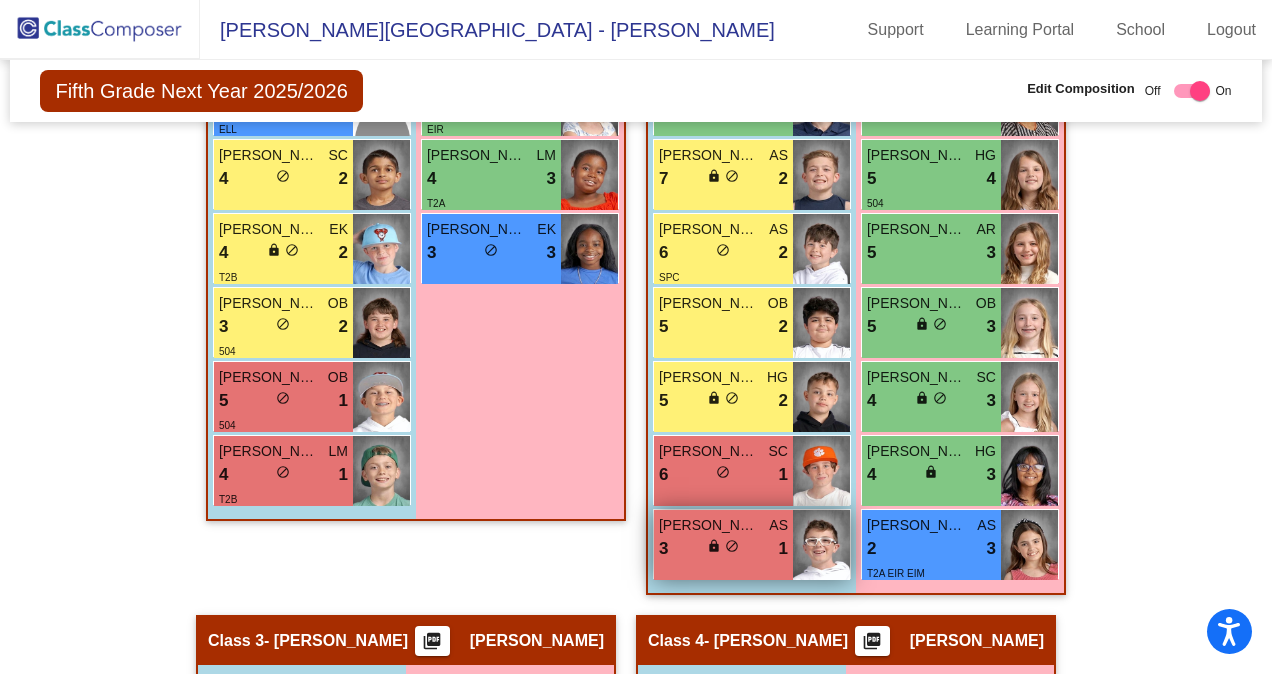 click on "3 lock do_not_disturb_alt 1" at bounding box center (723, 549) 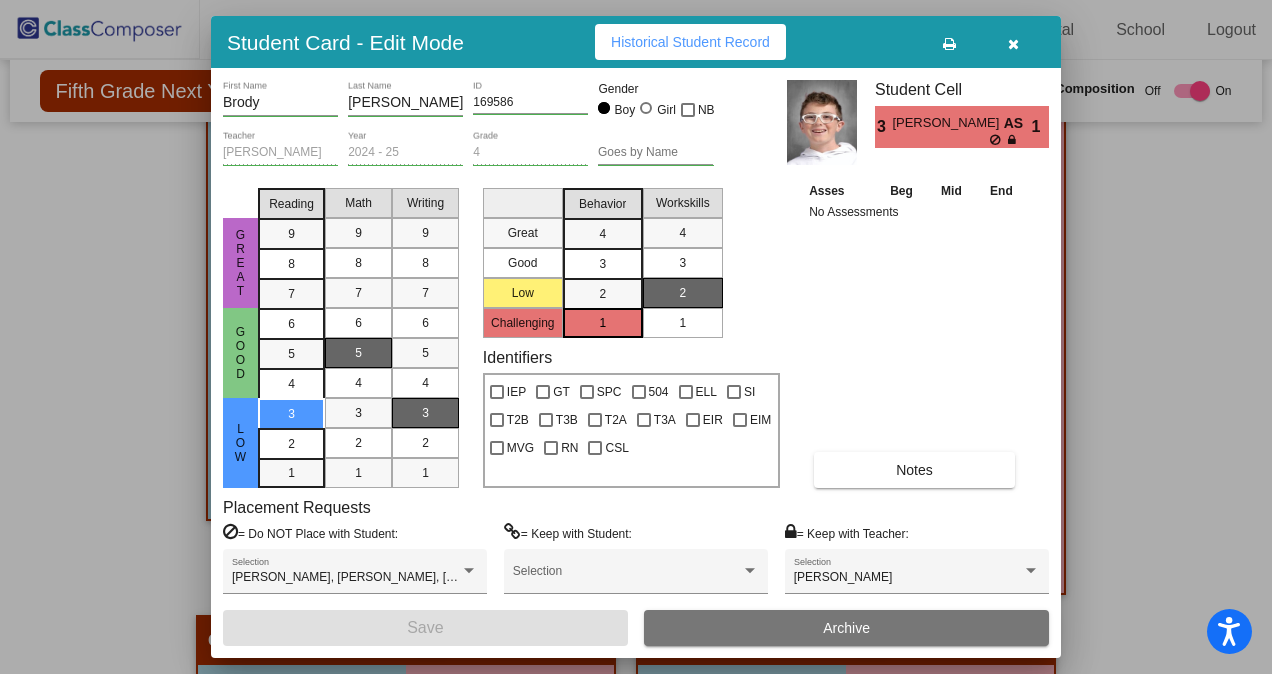 click at bounding box center [636, 337] 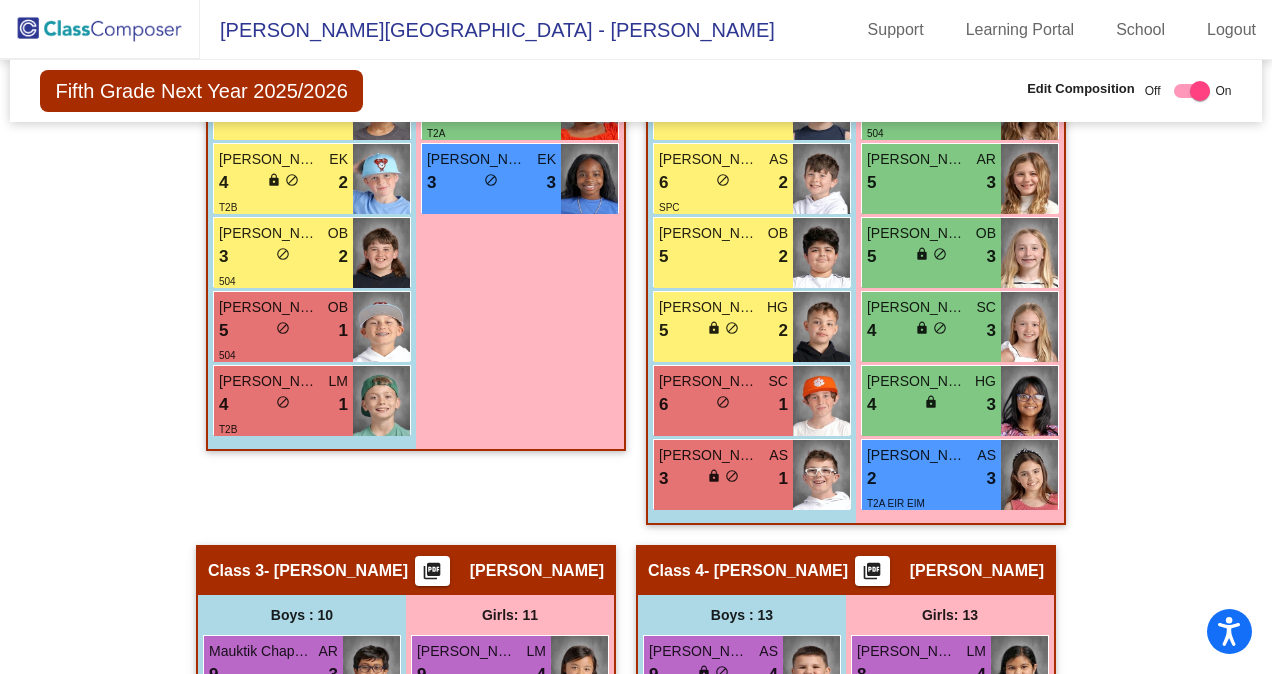 scroll, scrollTop: 1372, scrollLeft: 0, axis: vertical 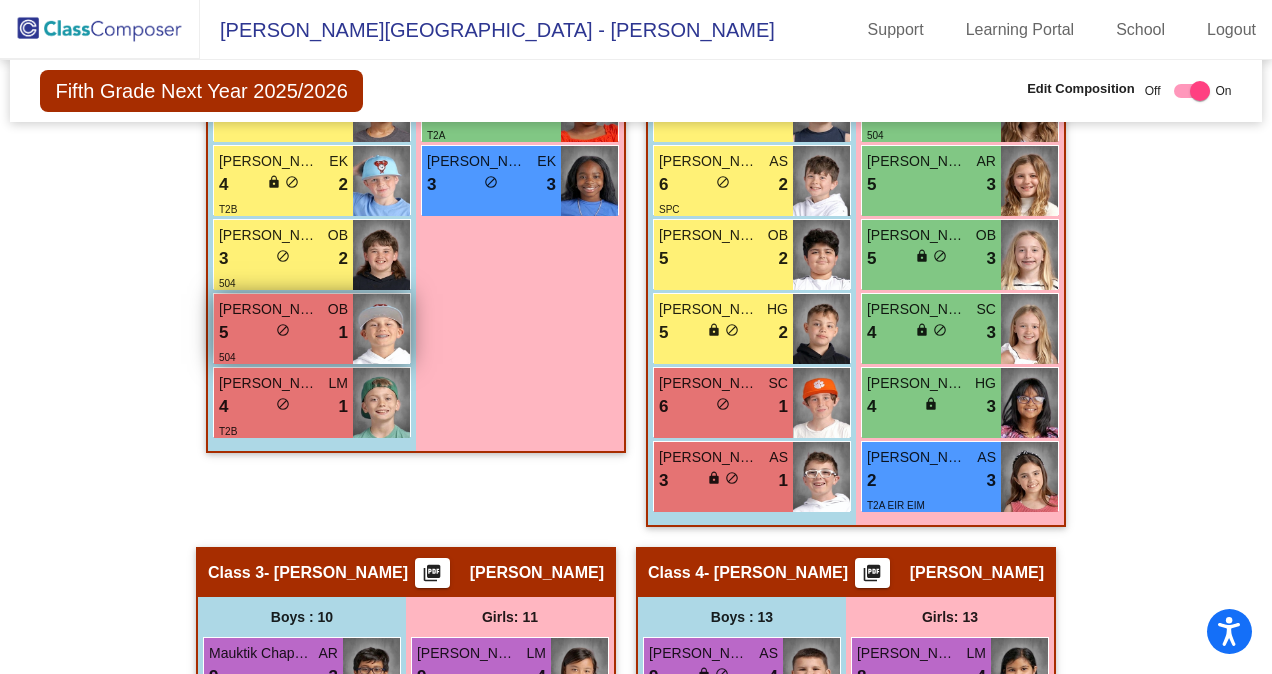 click on "5 lock do_not_disturb_alt 1" at bounding box center [283, 333] 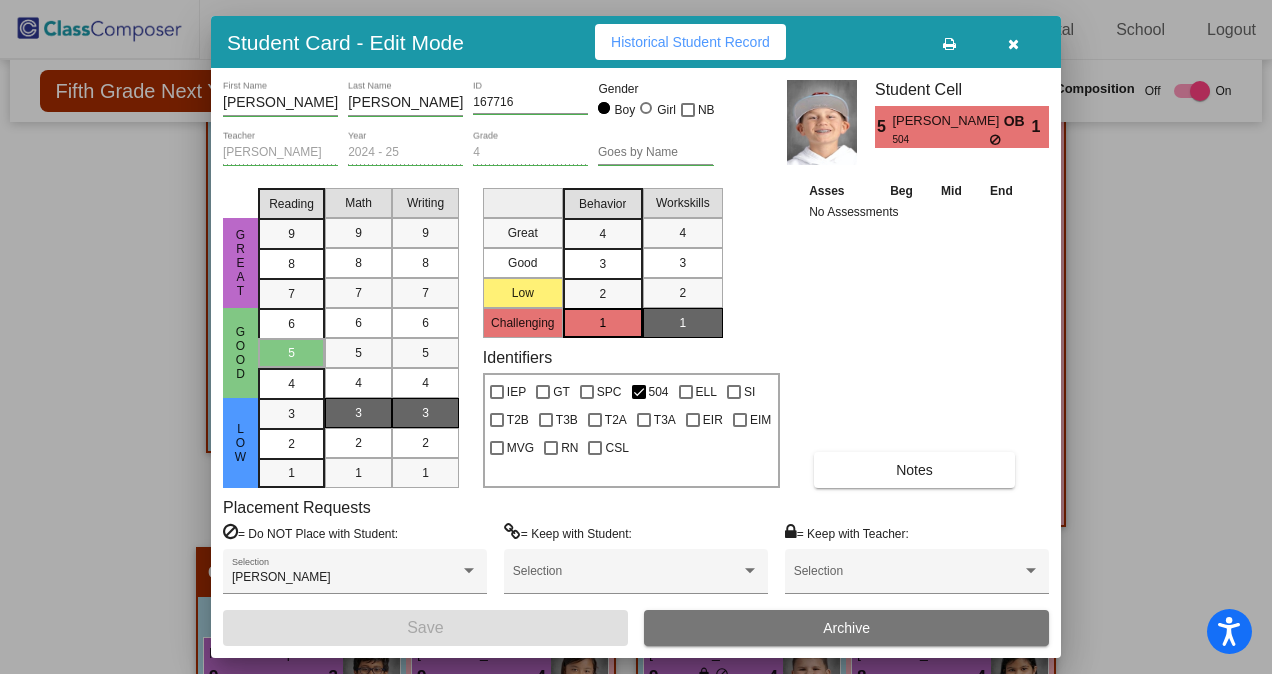click at bounding box center [636, 337] 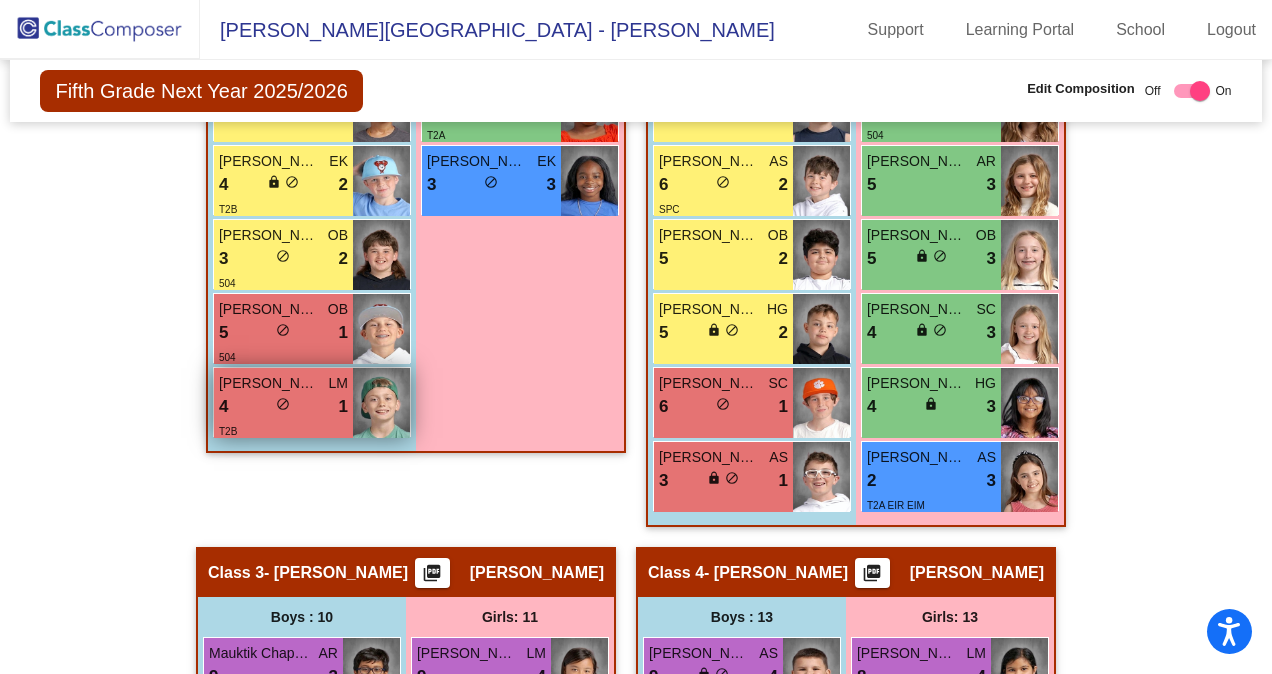 click on "4 lock do_not_disturb_alt 1" at bounding box center [283, 407] 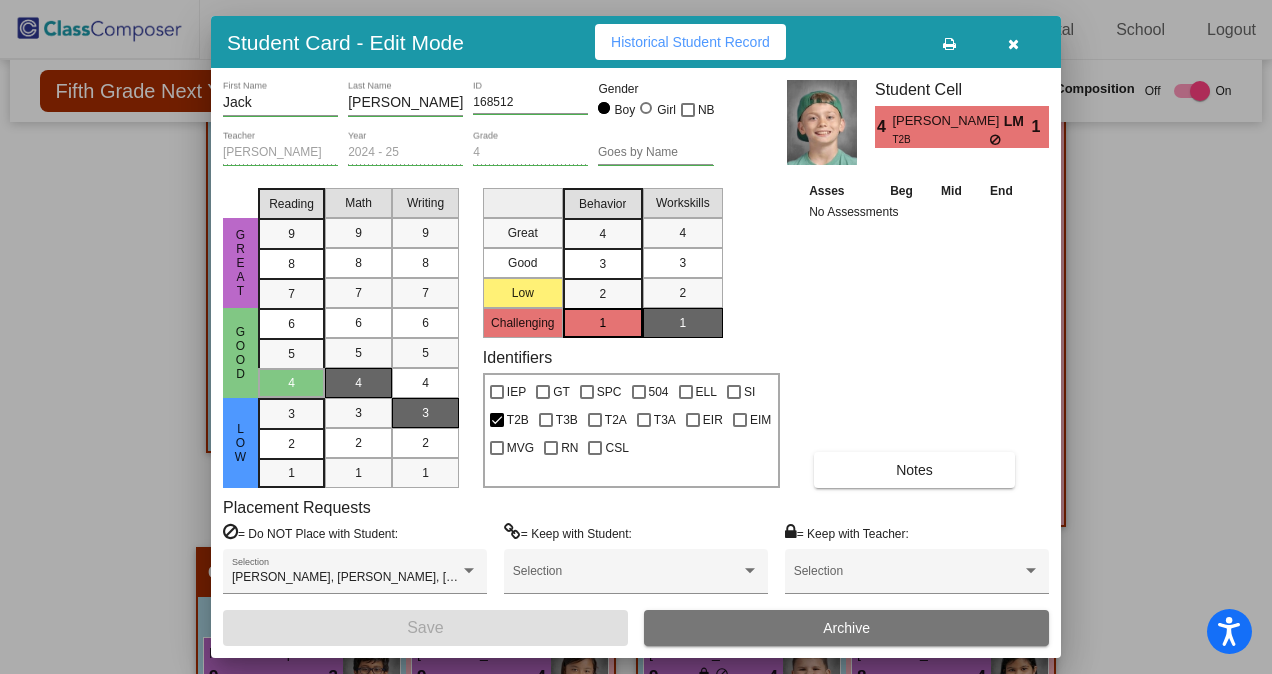 click at bounding box center [636, 337] 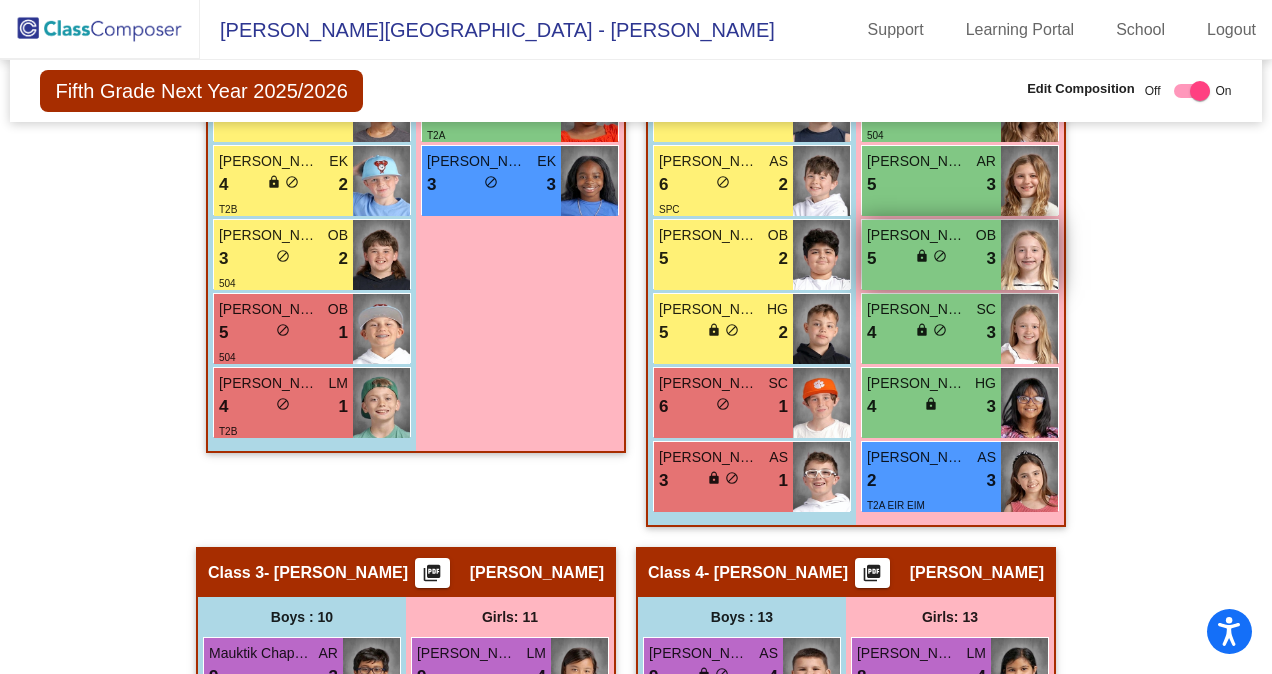click on "5 lock do_not_disturb_alt 3" at bounding box center (931, 259) 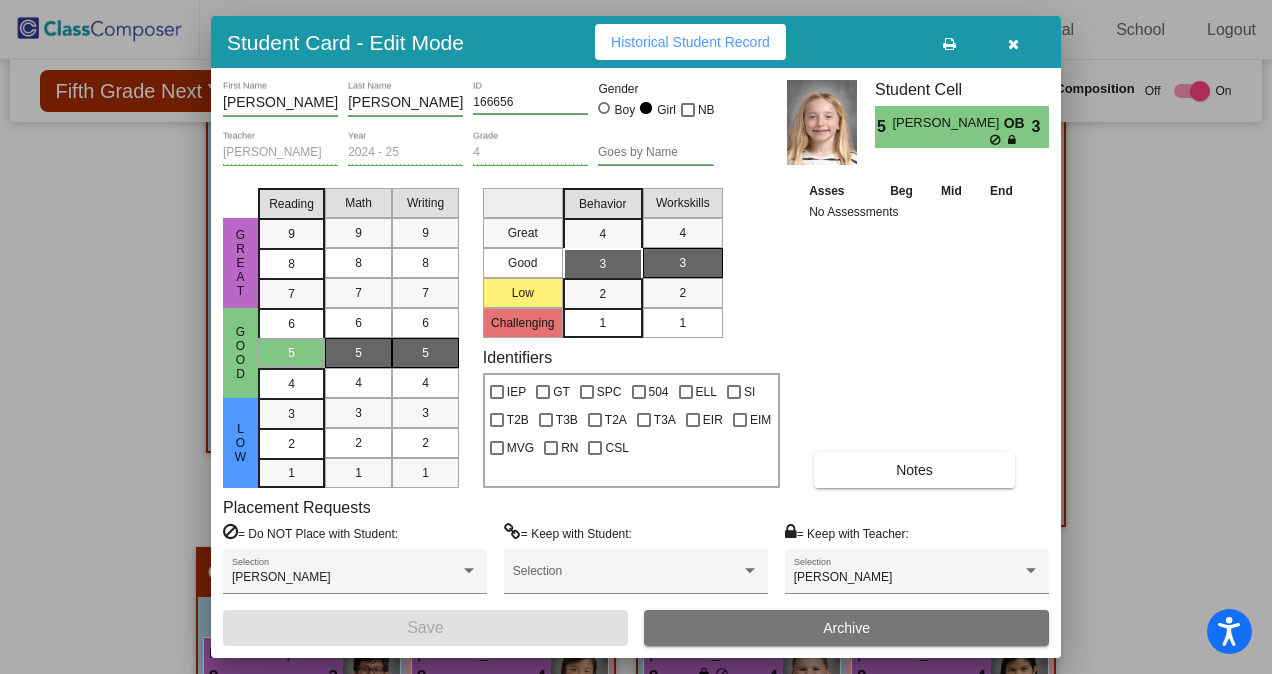 click at bounding box center [636, 337] 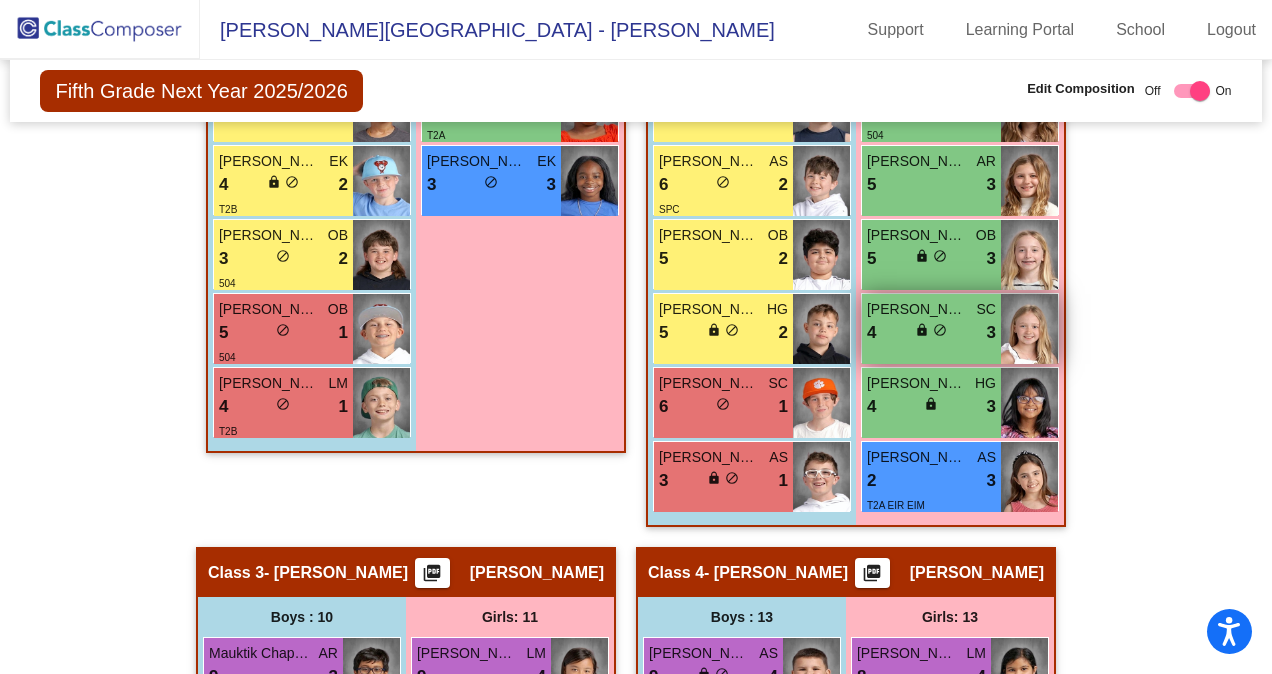click on "[PERSON_NAME] SC 4 lock do_not_disturb_alt 3" at bounding box center (931, 329) 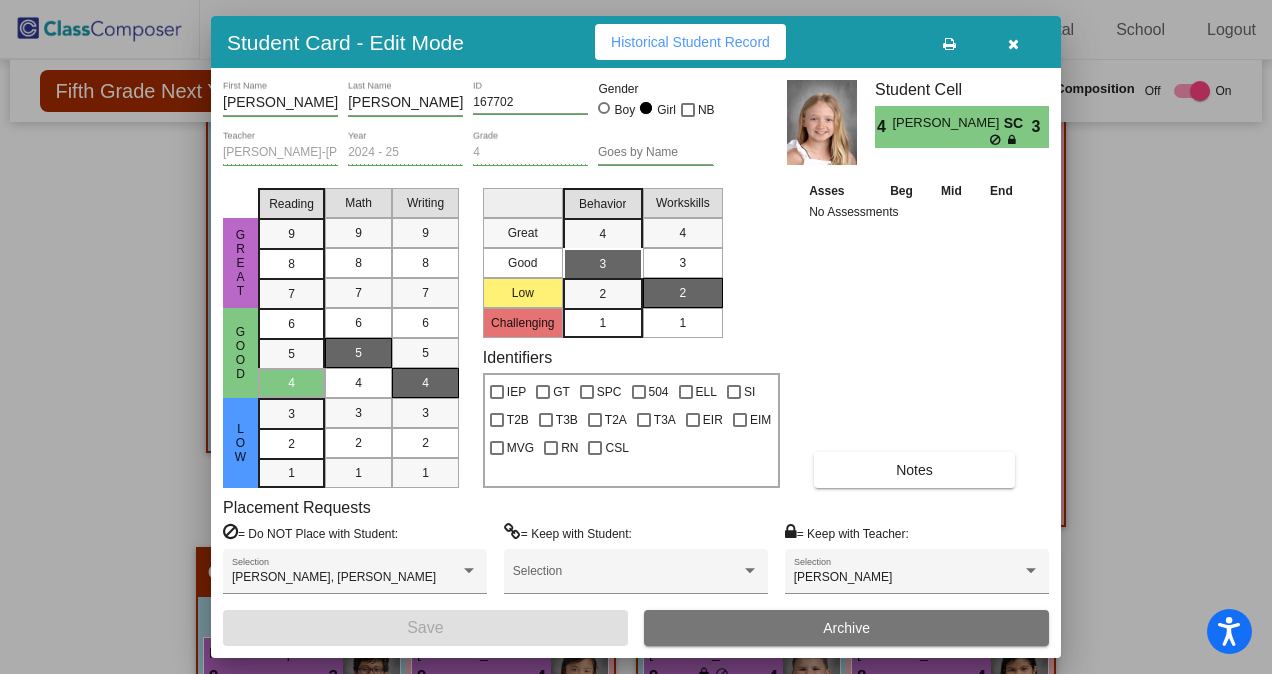 click at bounding box center [636, 337] 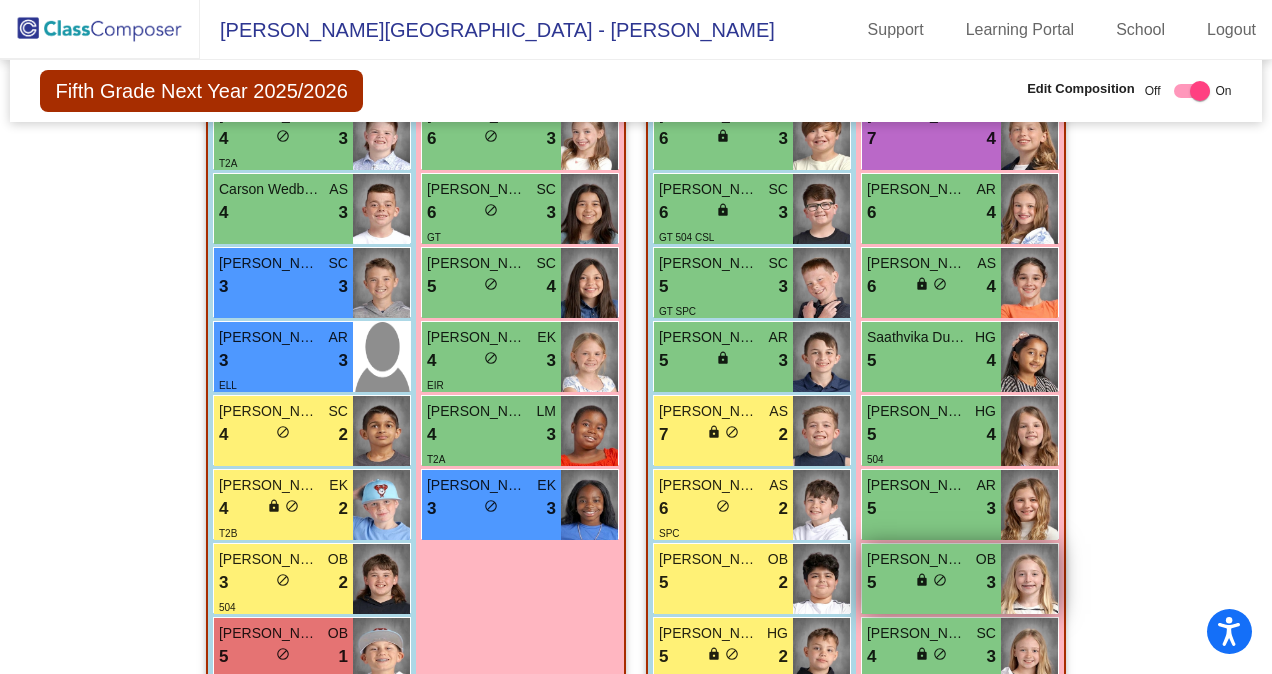 scroll, scrollTop: 1054, scrollLeft: 0, axis: vertical 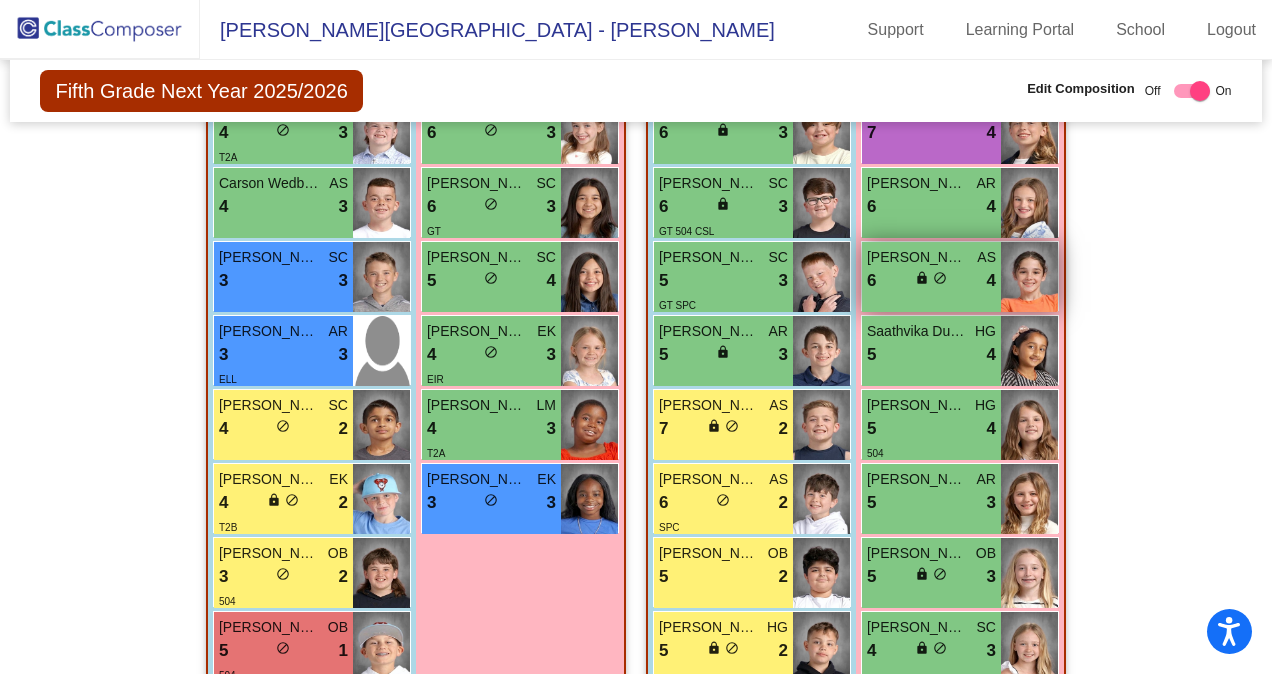 click on "6 lock do_not_disturb_alt 4" at bounding box center (931, 281) 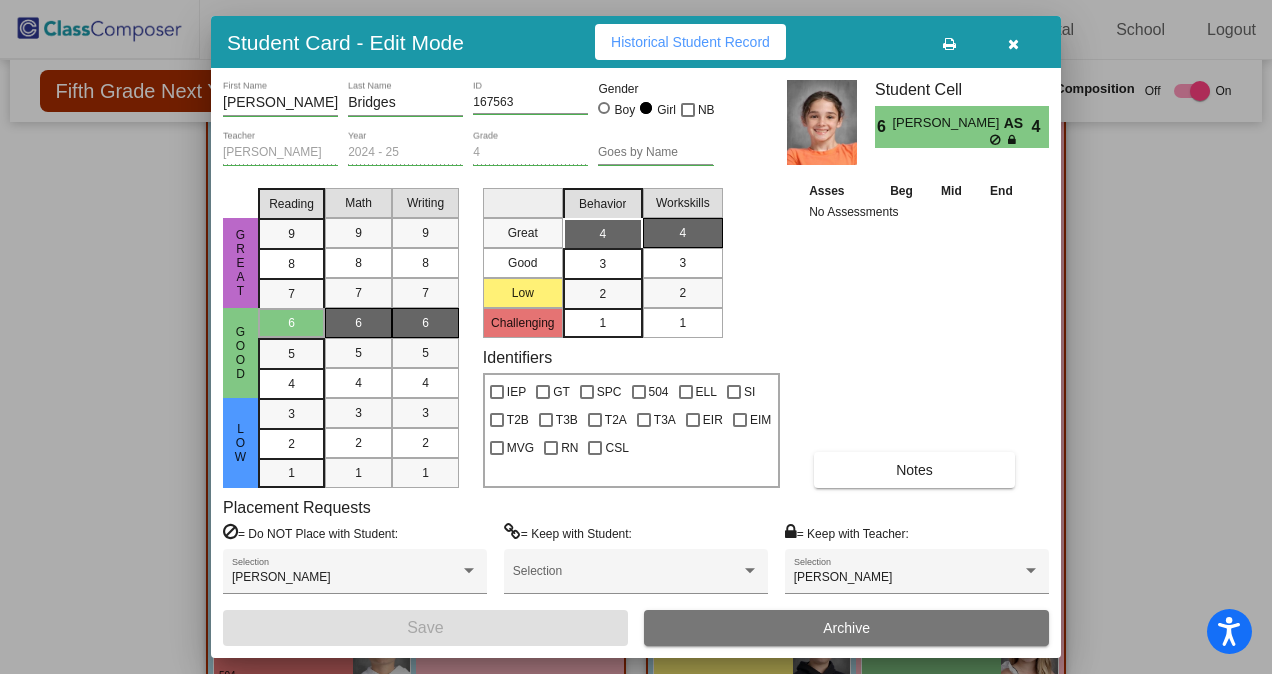 click at bounding box center (636, 337) 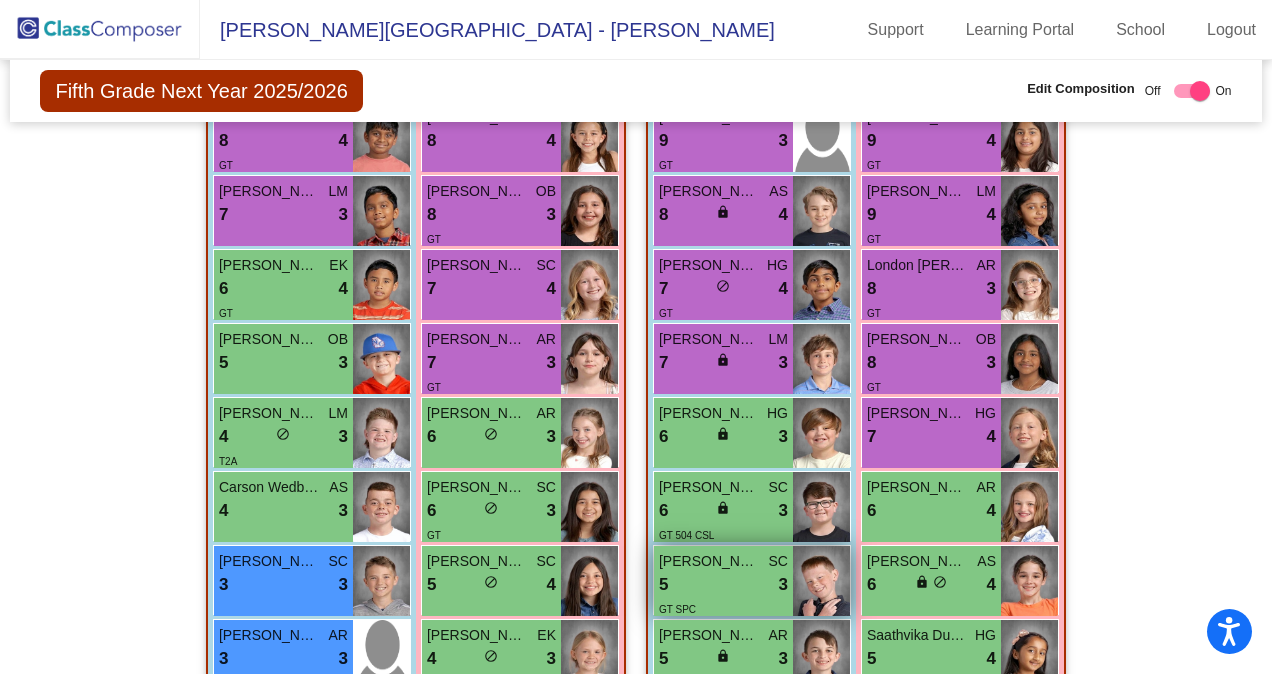 scroll, scrollTop: 752, scrollLeft: 0, axis: vertical 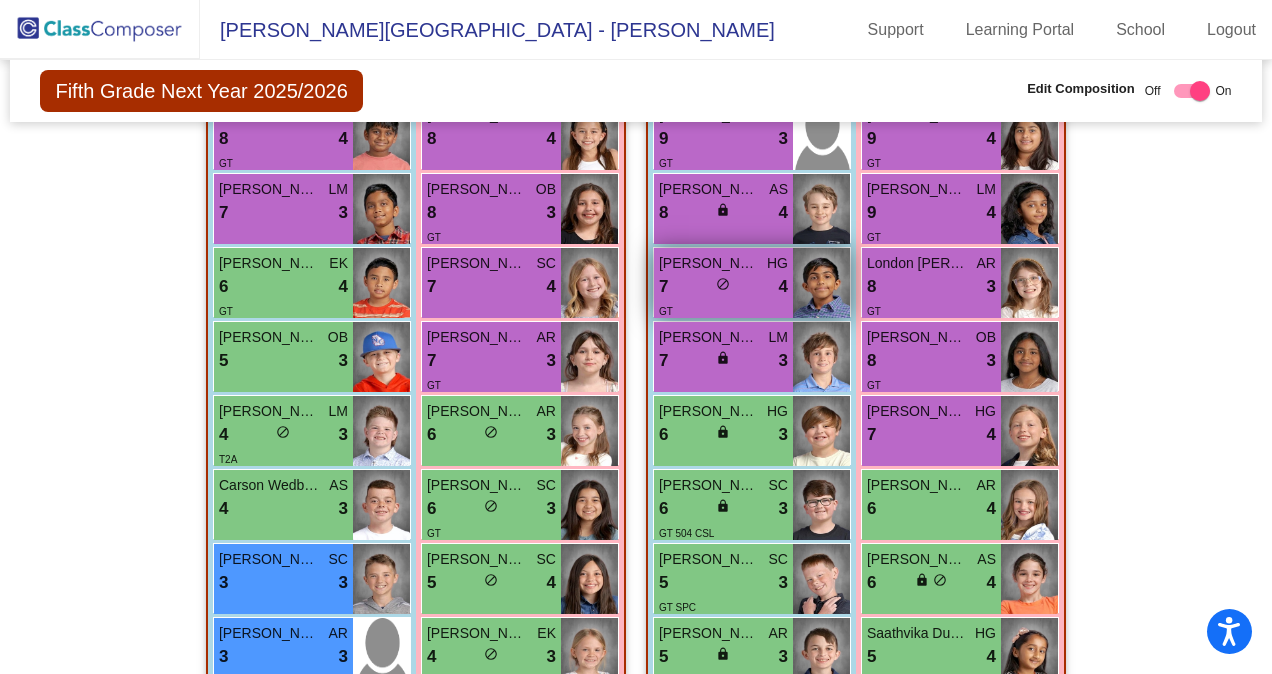 click on "GT" at bounding box center (723, 310) 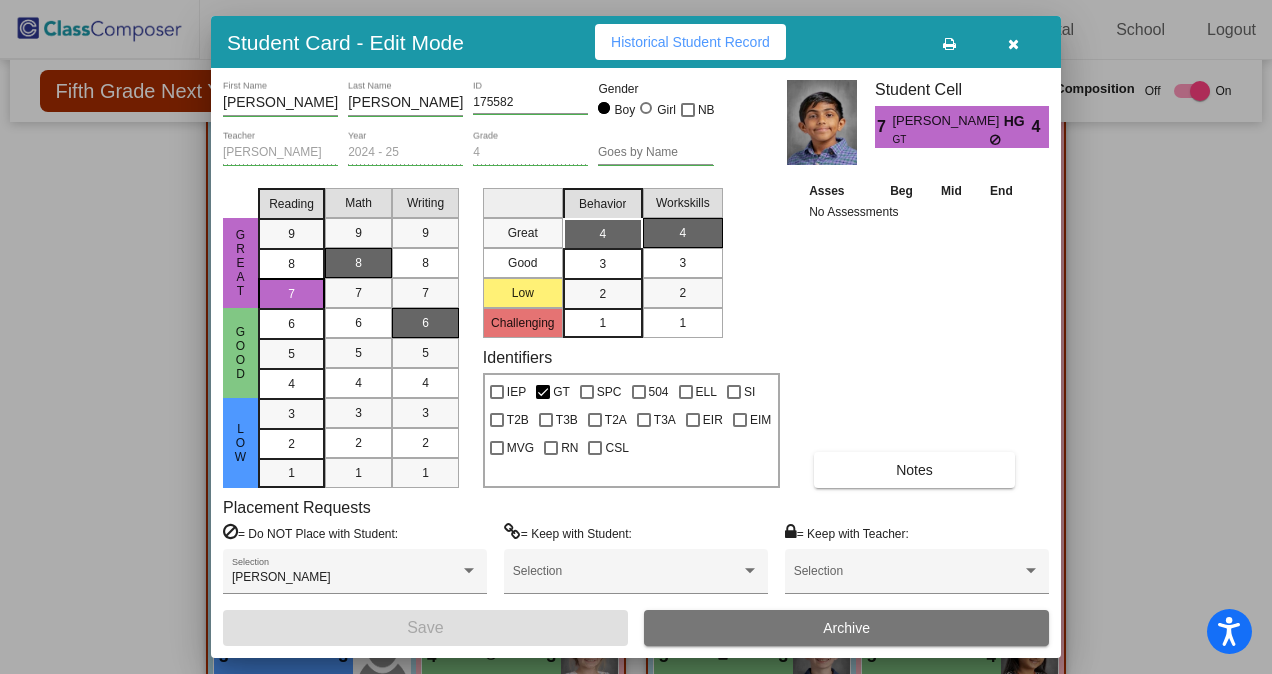 click at bounding box center (636, 337) 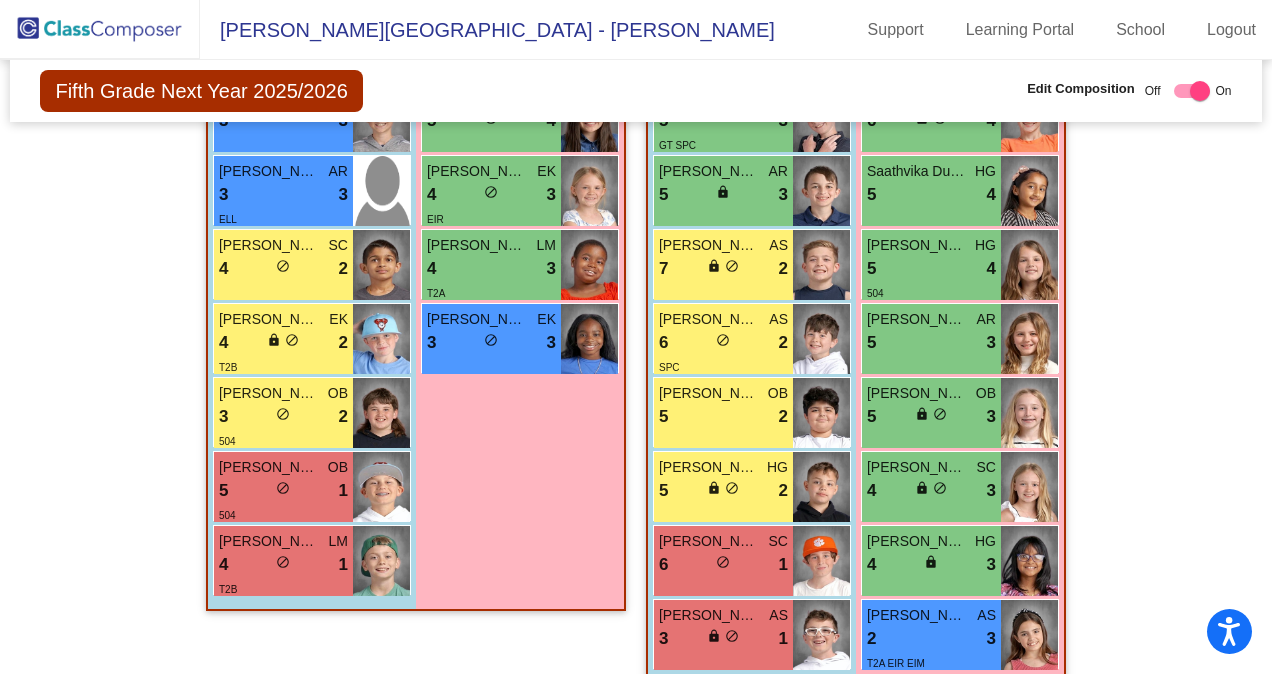 scroll, scrollTop: 1220, scrollLeft: 0, axis: vertical 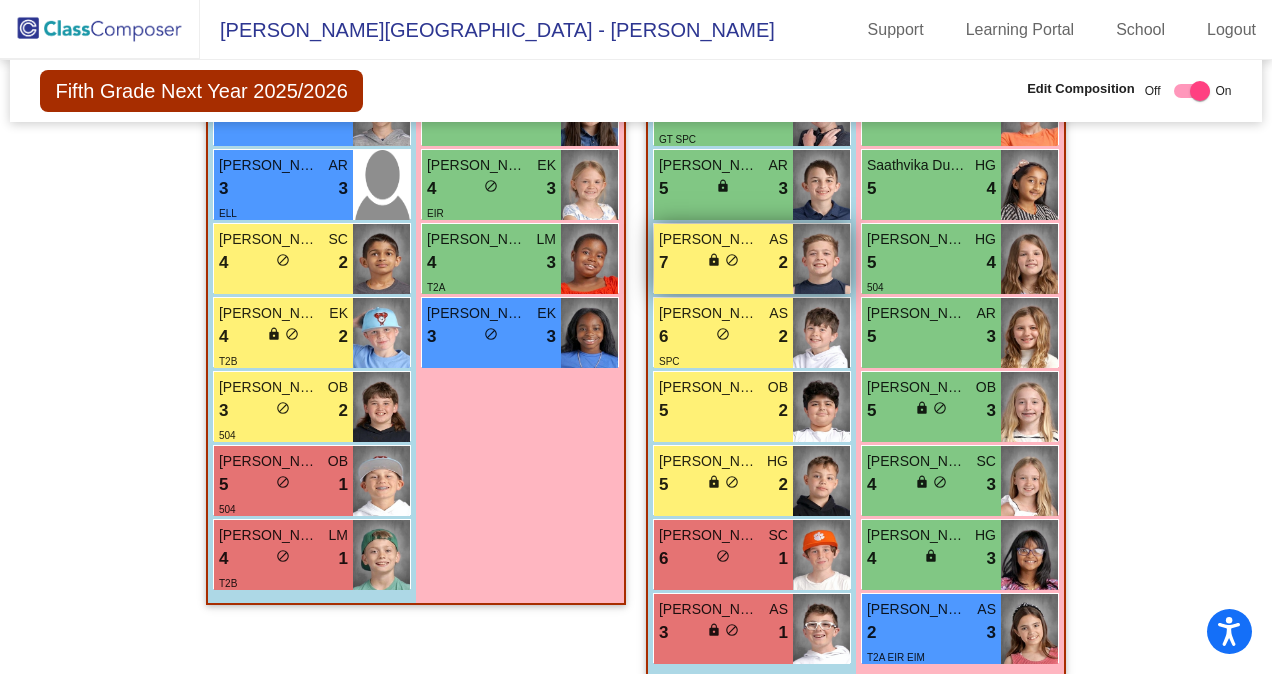 click on "[PERSON_NAME] AS 7 lock do_not_disturb_alt 2" at bounding box center [723, 259] 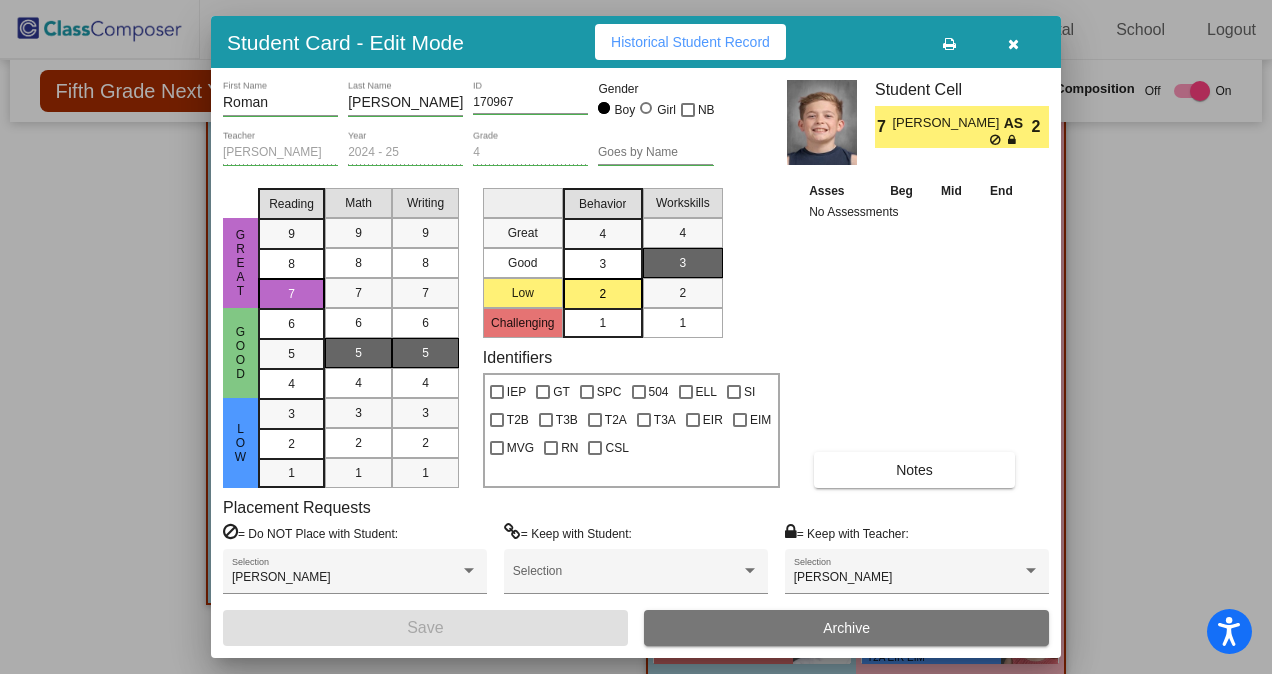 click at bounding box center (636, 337) 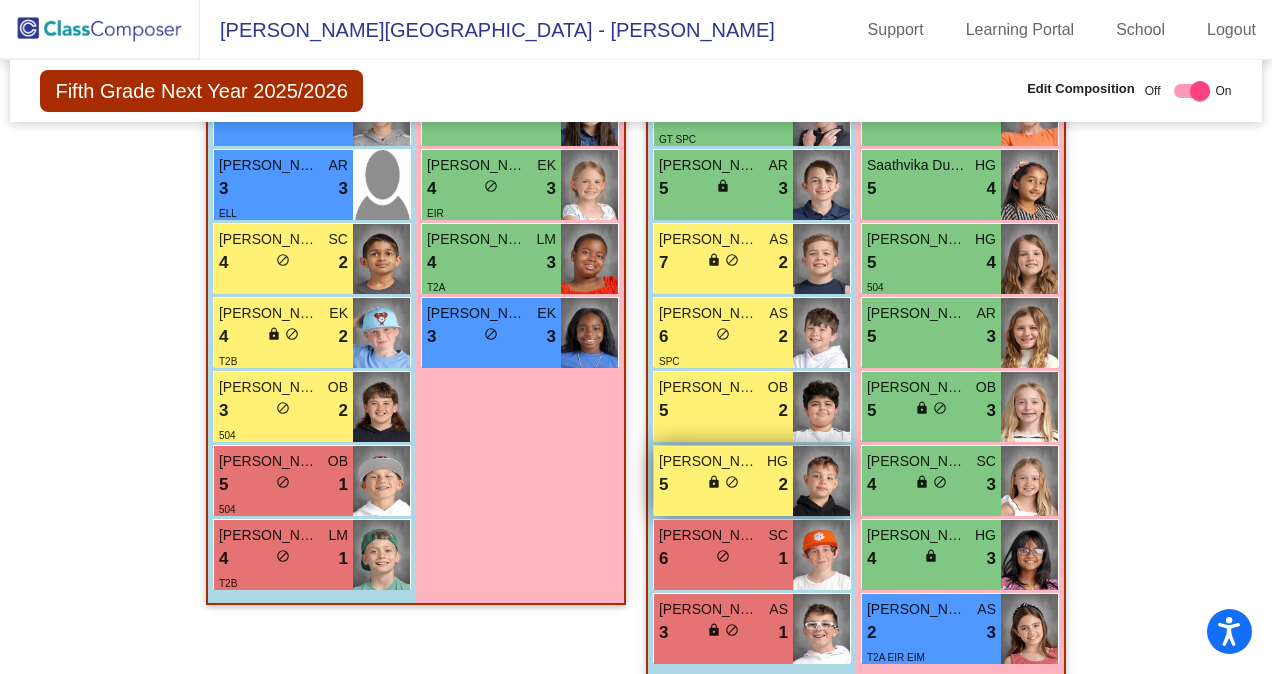 click on "[PERSON_NAME] HG 5 lock do_not_disturb_alt 2" at bounding box center (723, 481) 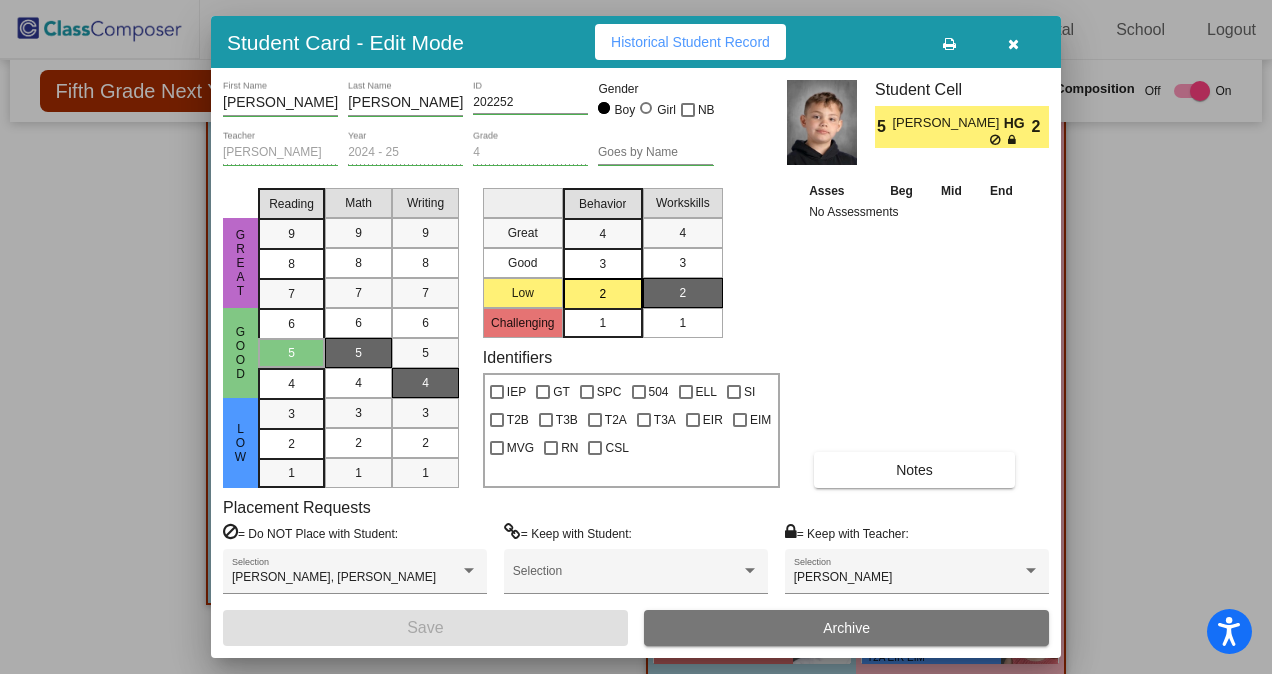 click at bounding box center [636, 337] 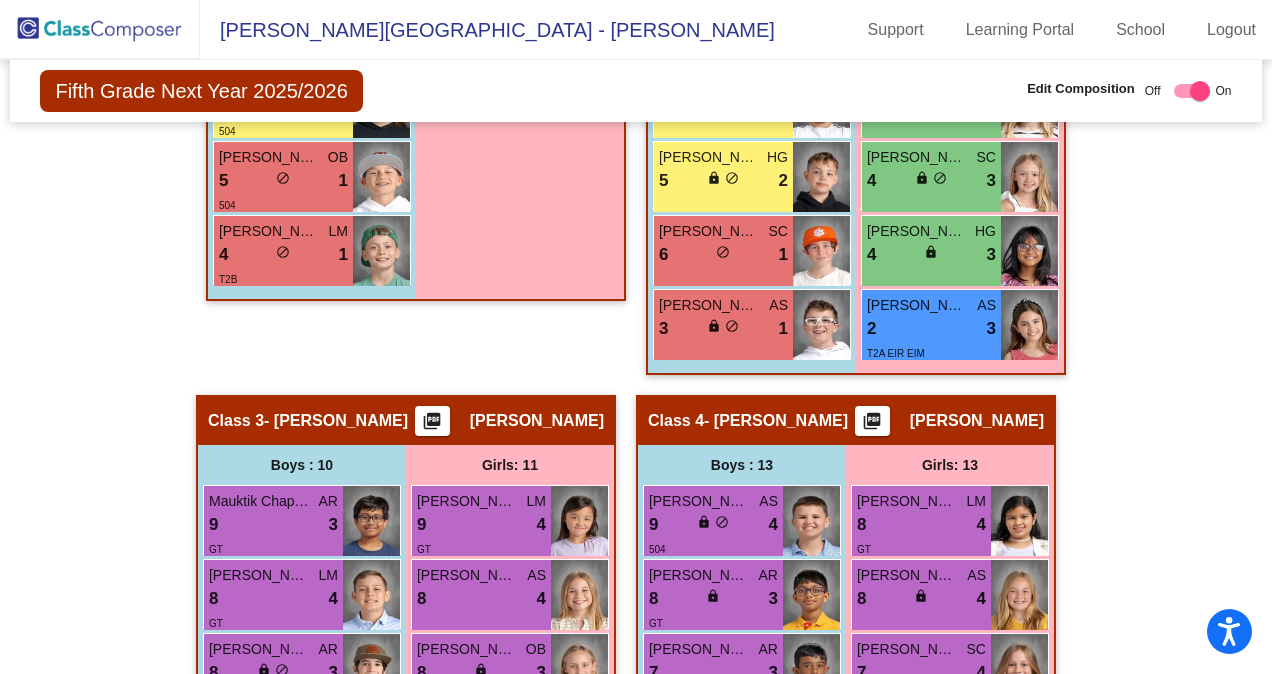 scroll, scrollTop: 1526, scrollLeft: 0, axis: vertical 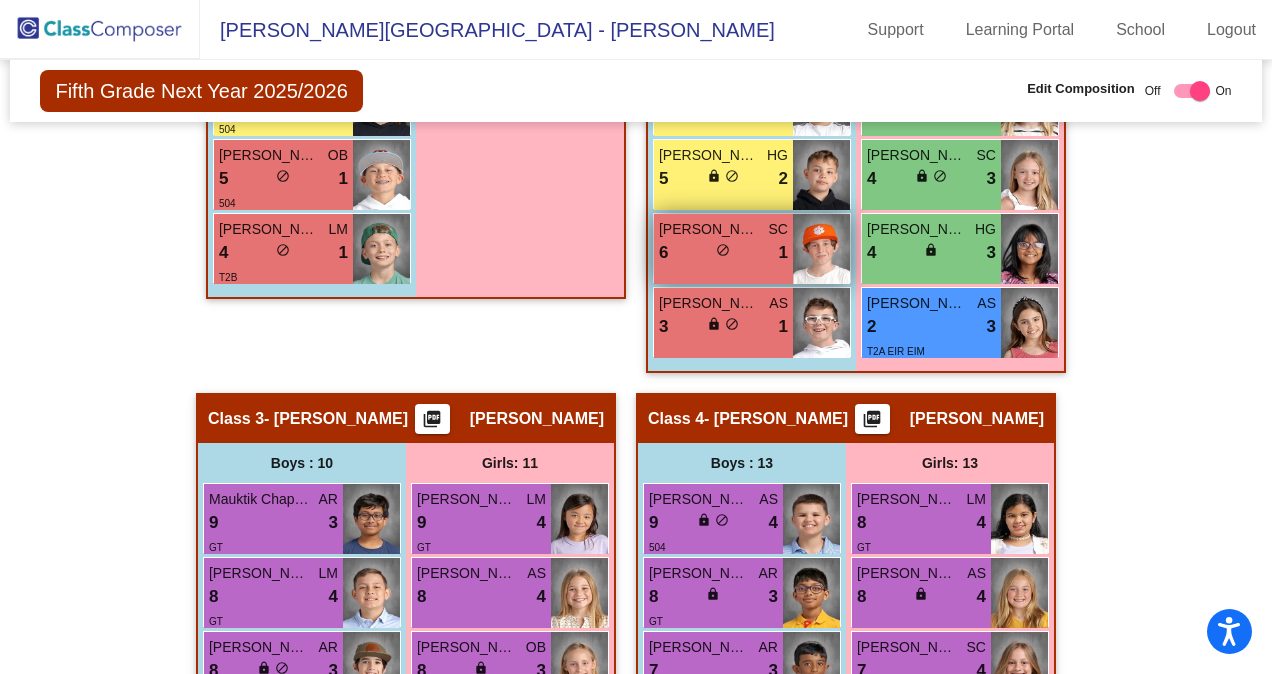 click on "6 lock do_not_disturb_alt 1" at bounding box center (723, 253) 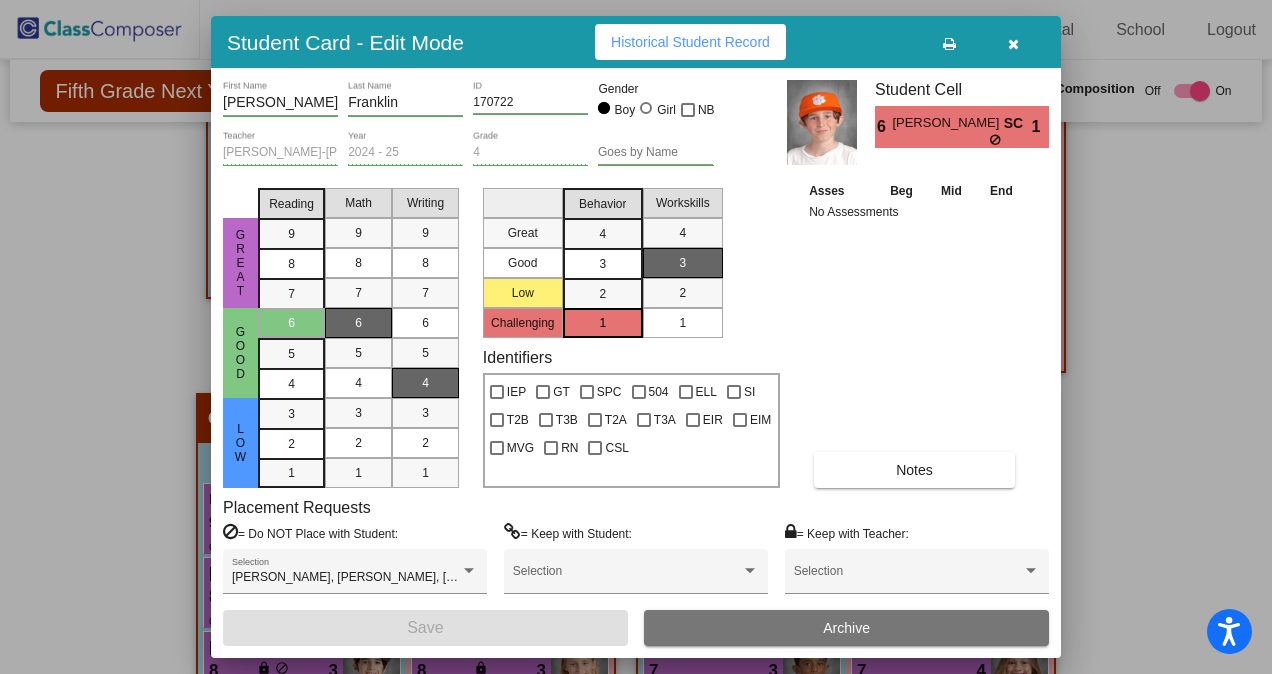 click at bounding box center (636, 337) 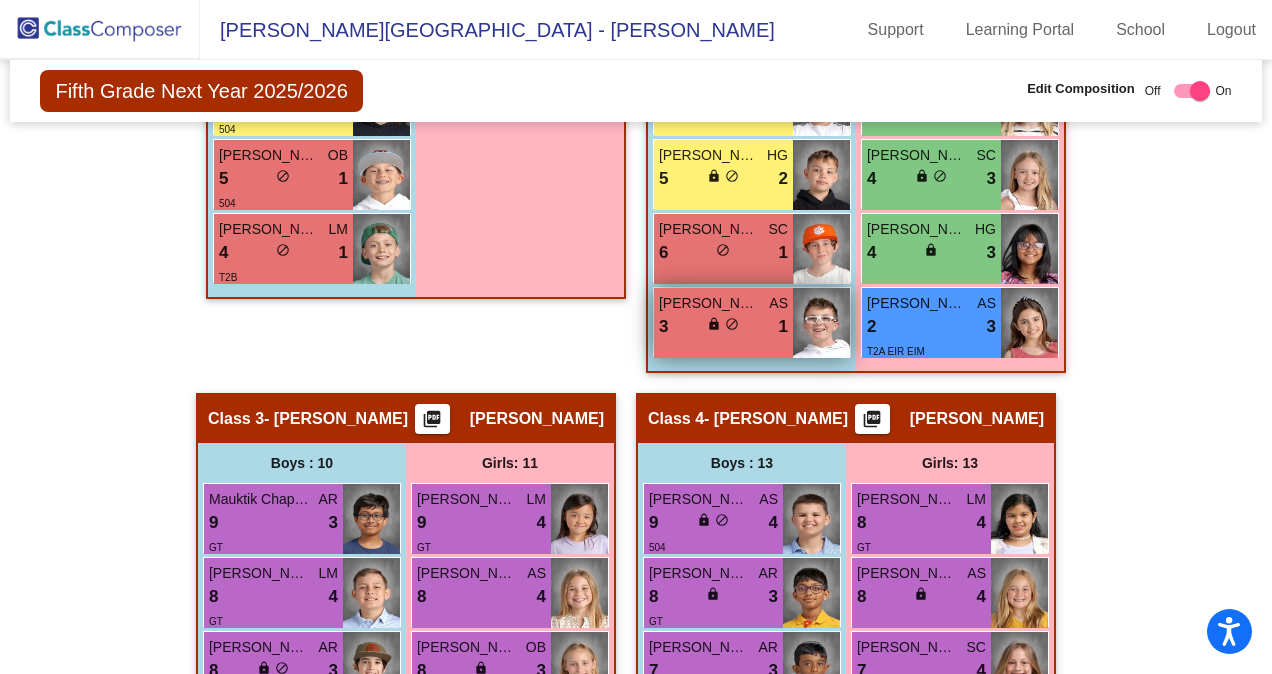 click on "[PERSON_NAME] AS 3 lock do_not_disturb_alt 1" at bounding box center (723, 323) 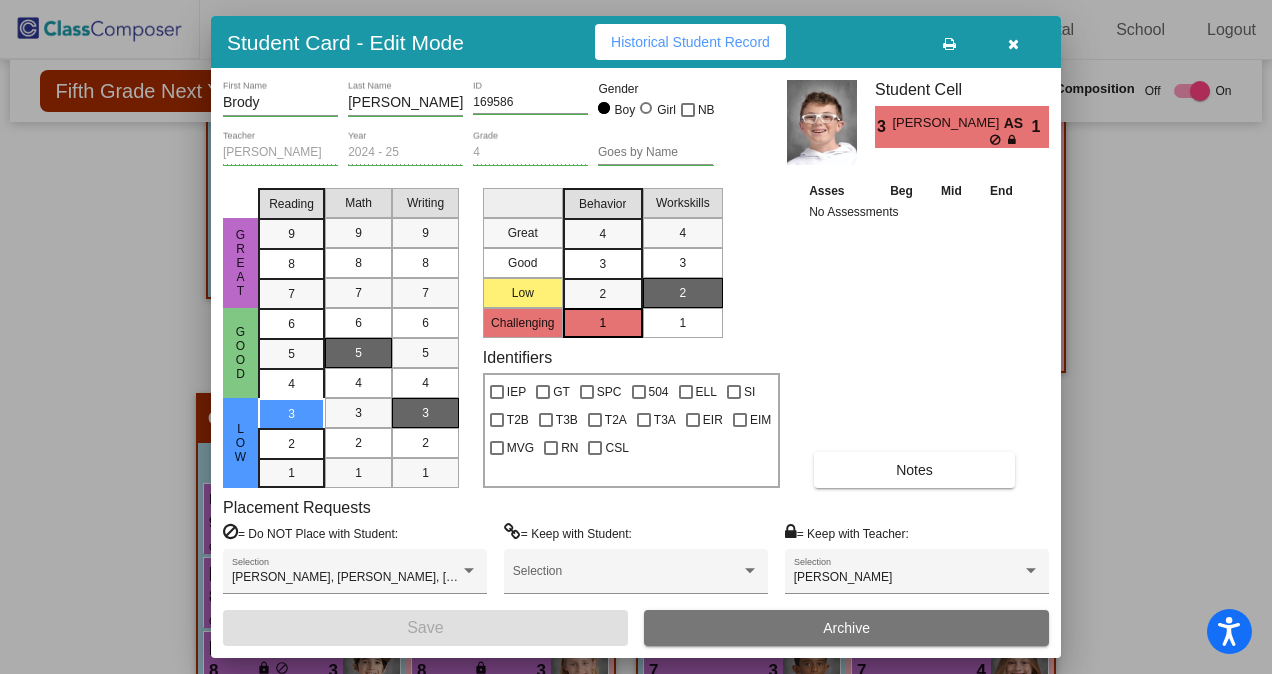 click at bounding box center (636, 337) 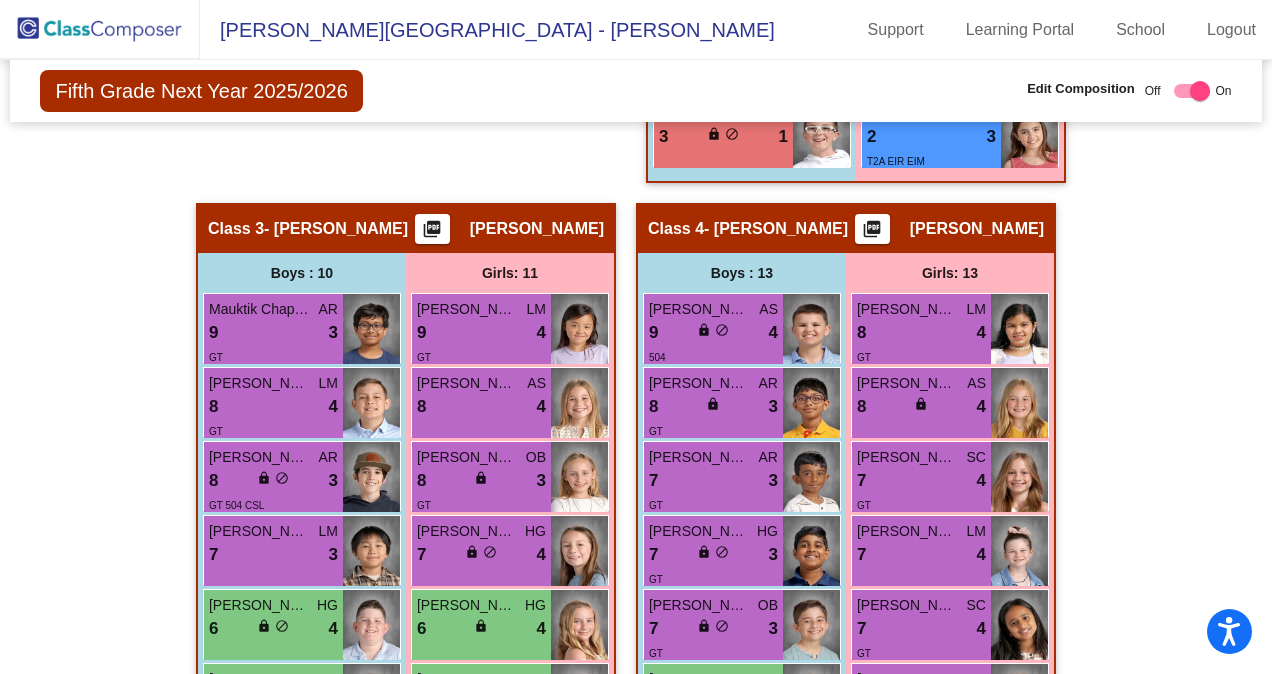 scroll, scrollTop: 1714, scrollLeft: 0, axis: vertical 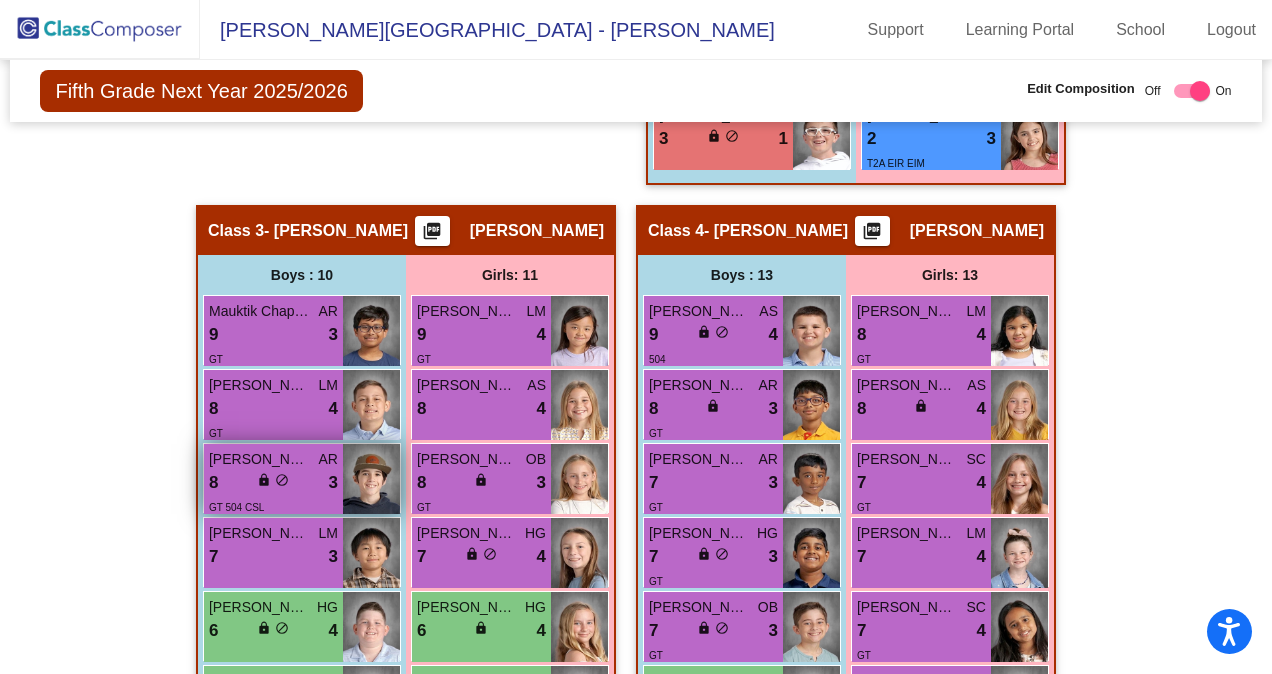click on "8 lock do_not_disturb_alt 3" at bounding box center (273, 483) 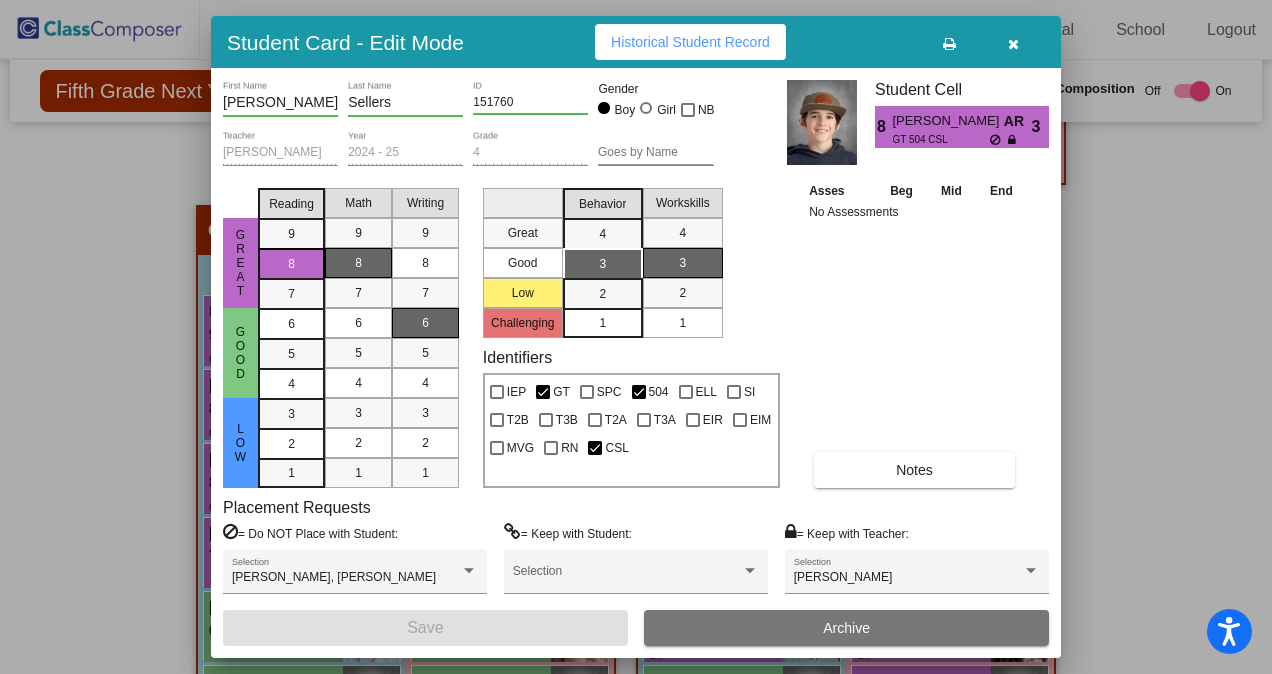 click at bounding box center (636, 337) 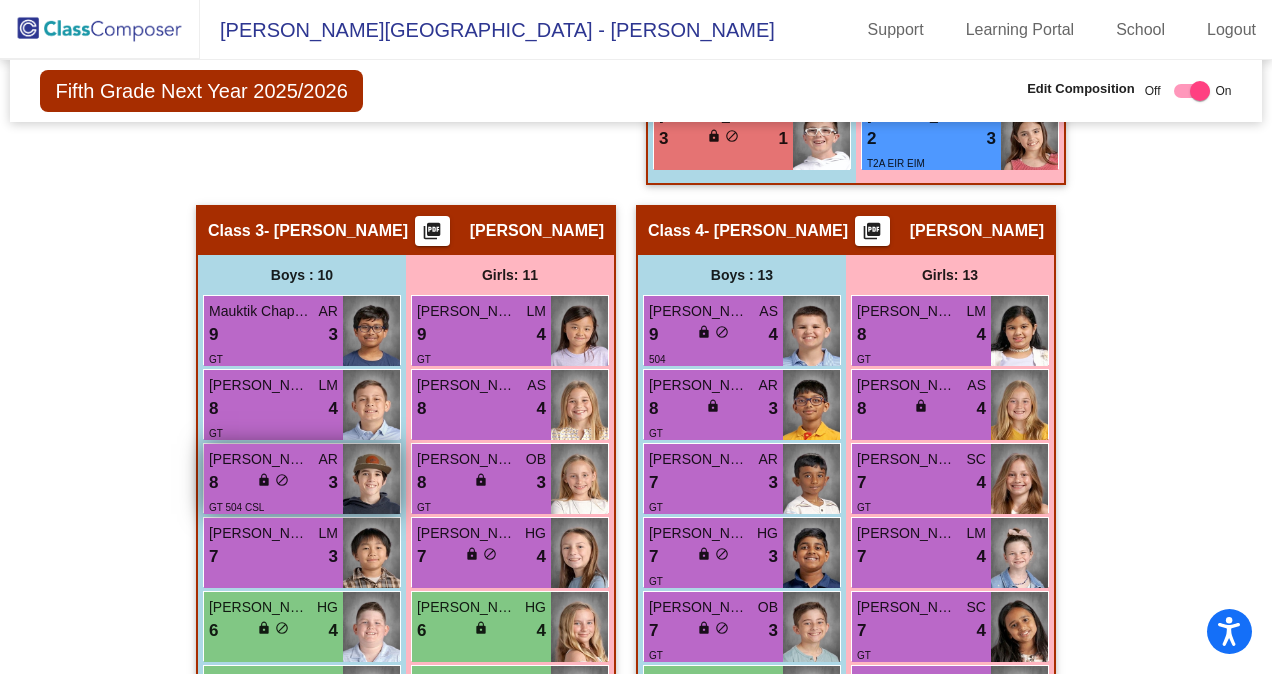 click on "8 lock do_not_disturb_alt 3" at bounding box center [273, 483] 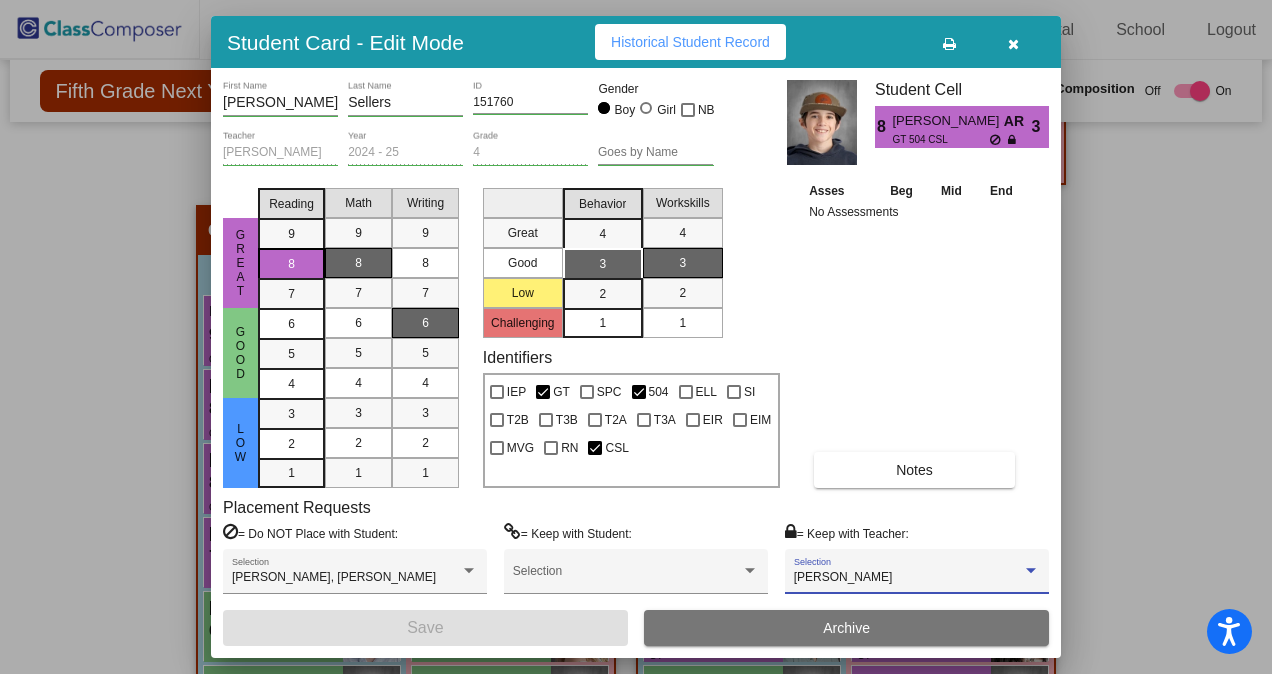 click at bounding box center [1031, 571] 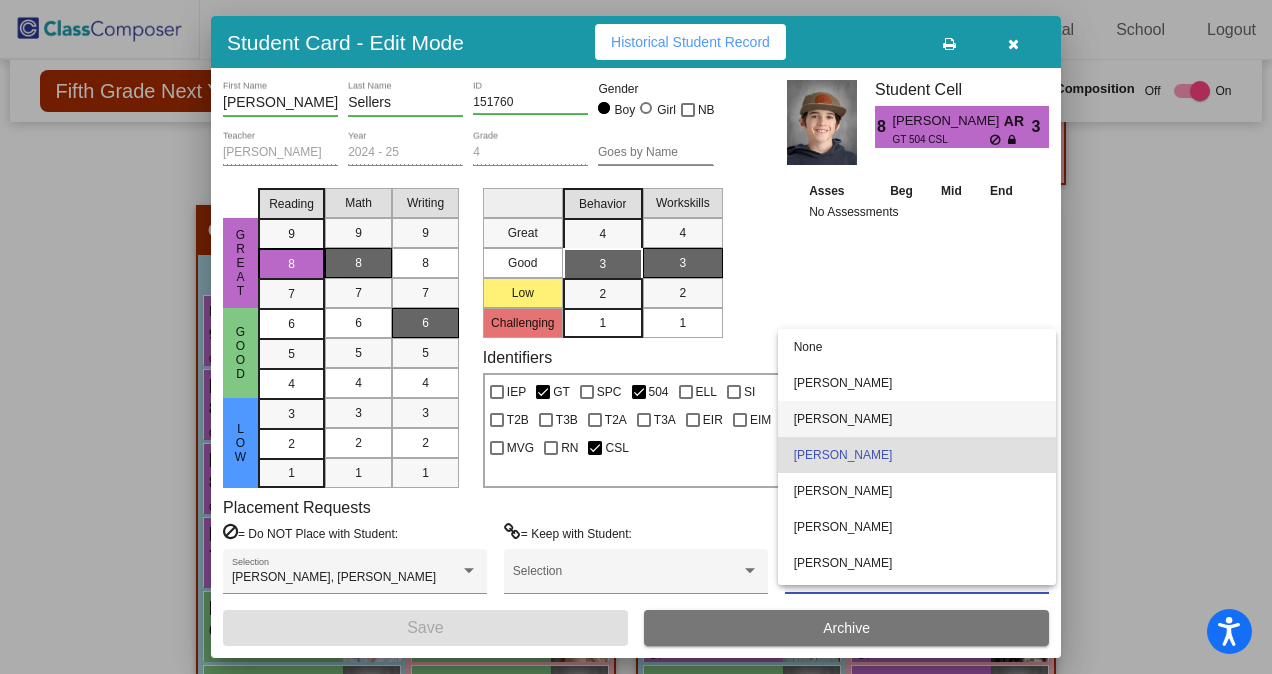 click on "[PERSON_NAME]" at bounding box center [917, 419] 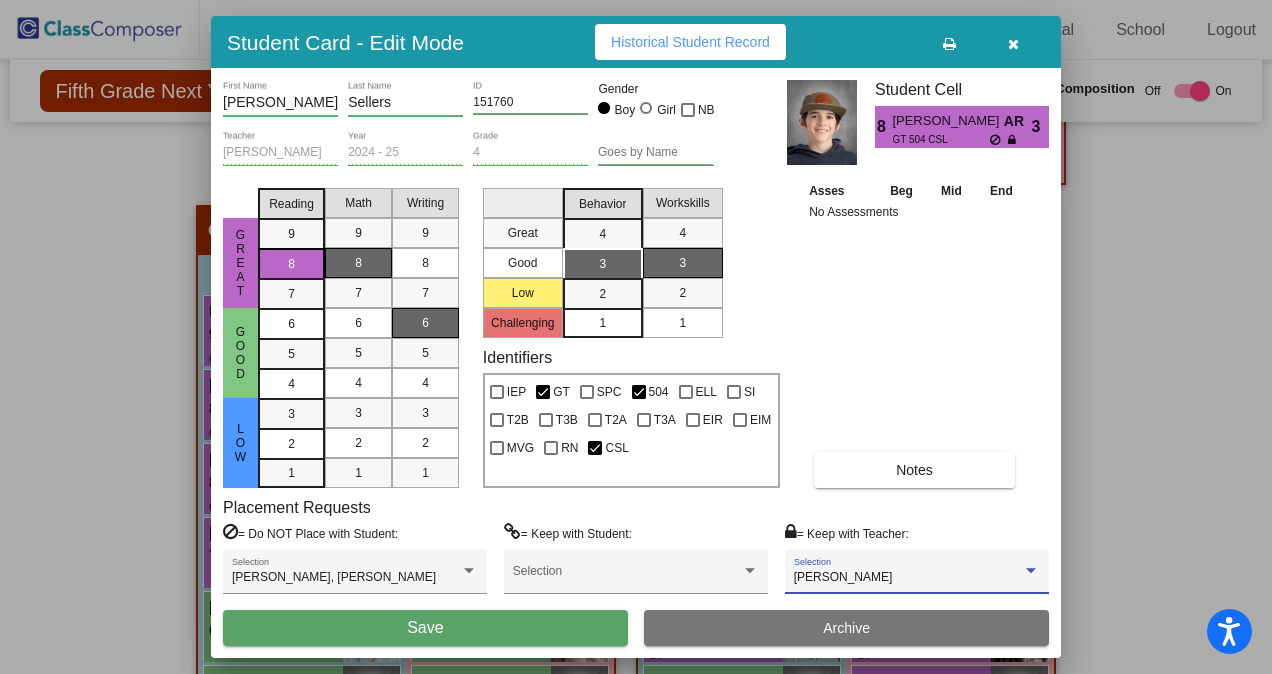 click on "Save" at bounding box center [425, 628] 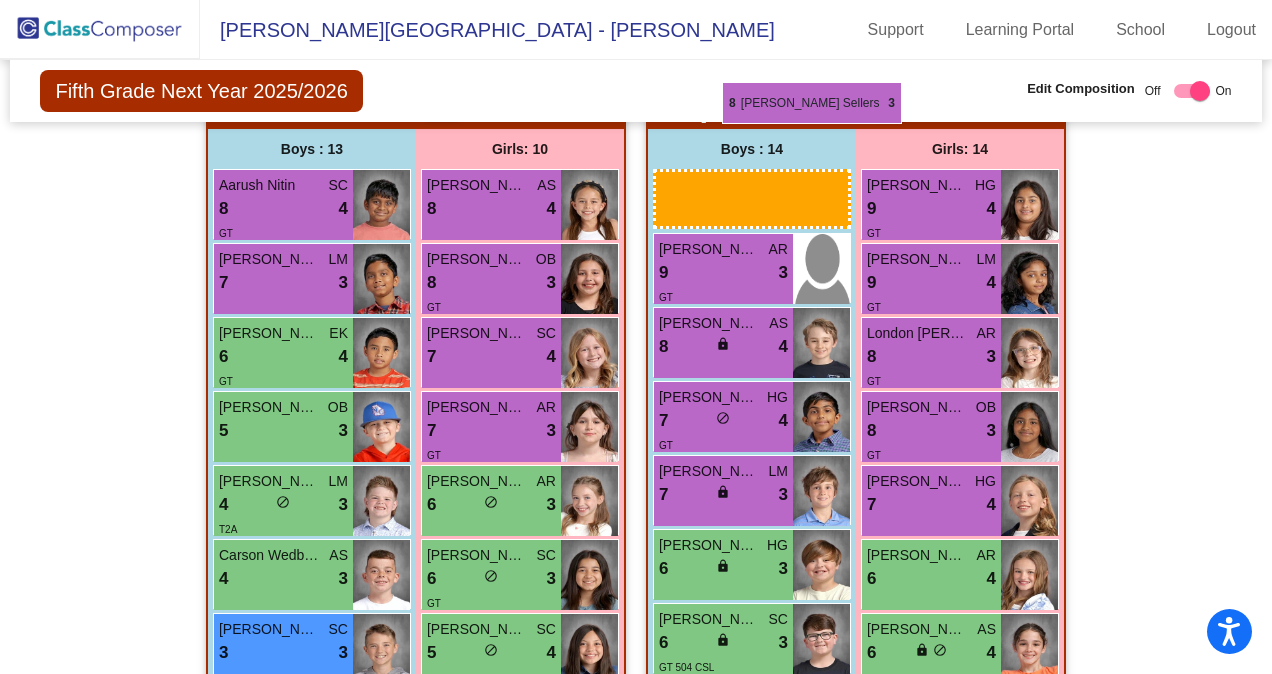 scroll, scrollTop: 666, scrollLeft: 0, axis: vertical 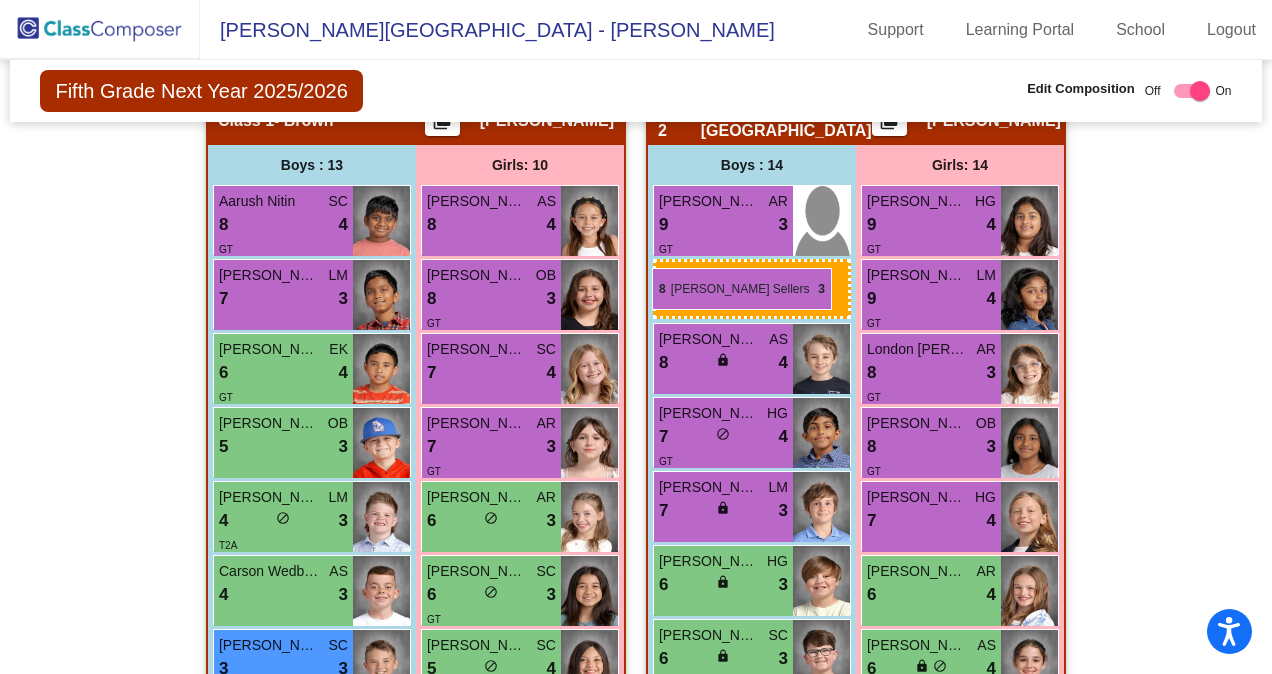drag, startPoint x: 288, startPoint y: 498, endPoint x: 652, endPoint y: 268, distance: 430.57635 